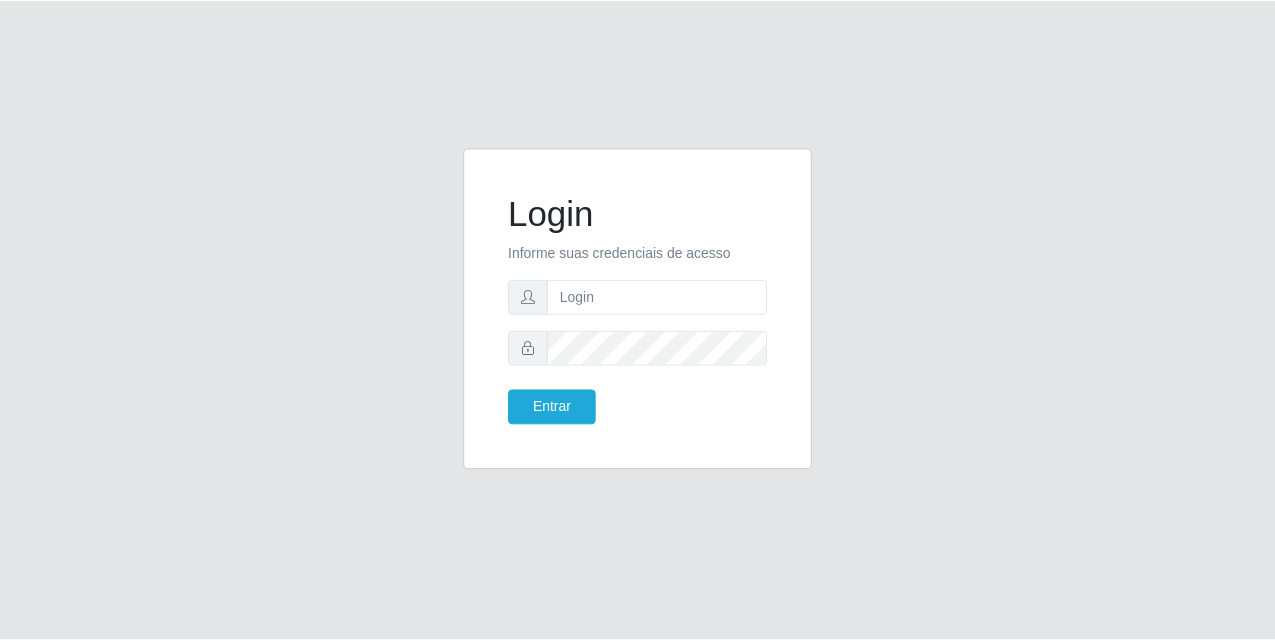 scroll, scrollTop: 0, scrollLeft: 0, axis: both 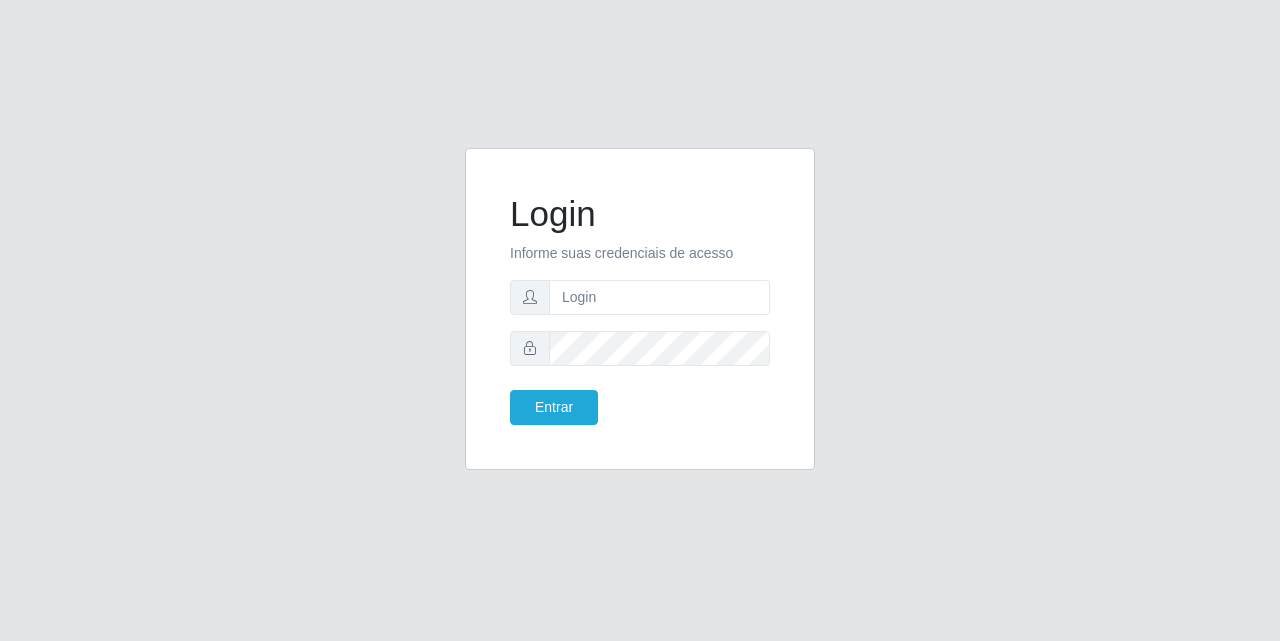 type on "[EMAIL]" 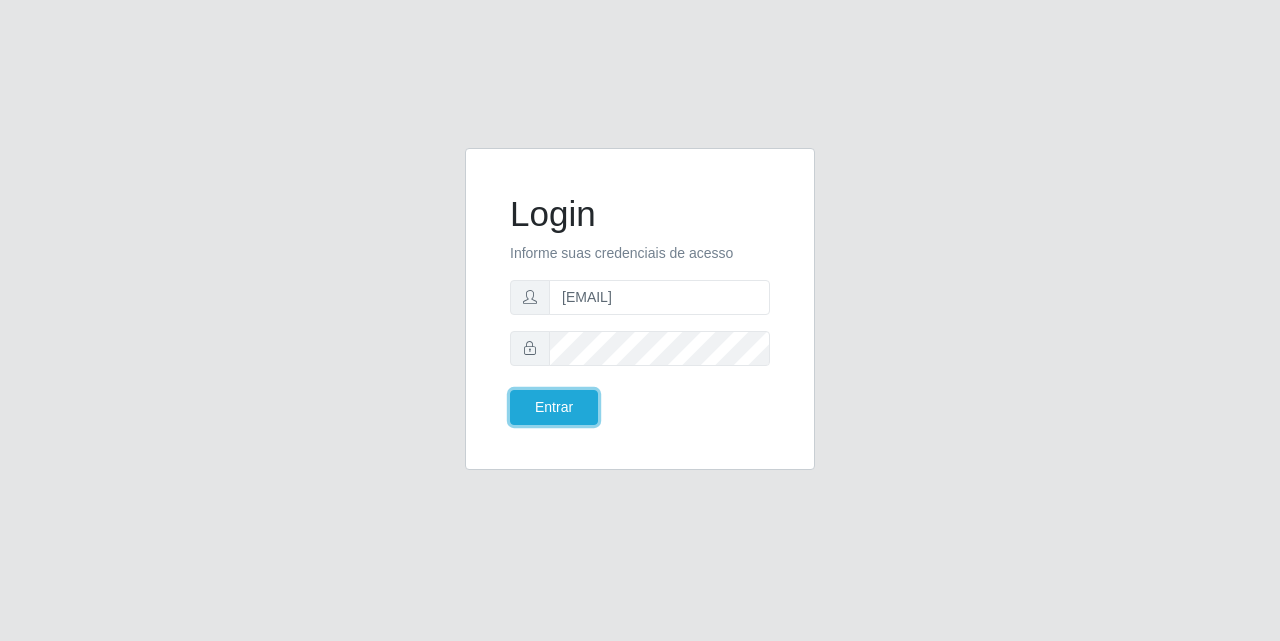 type 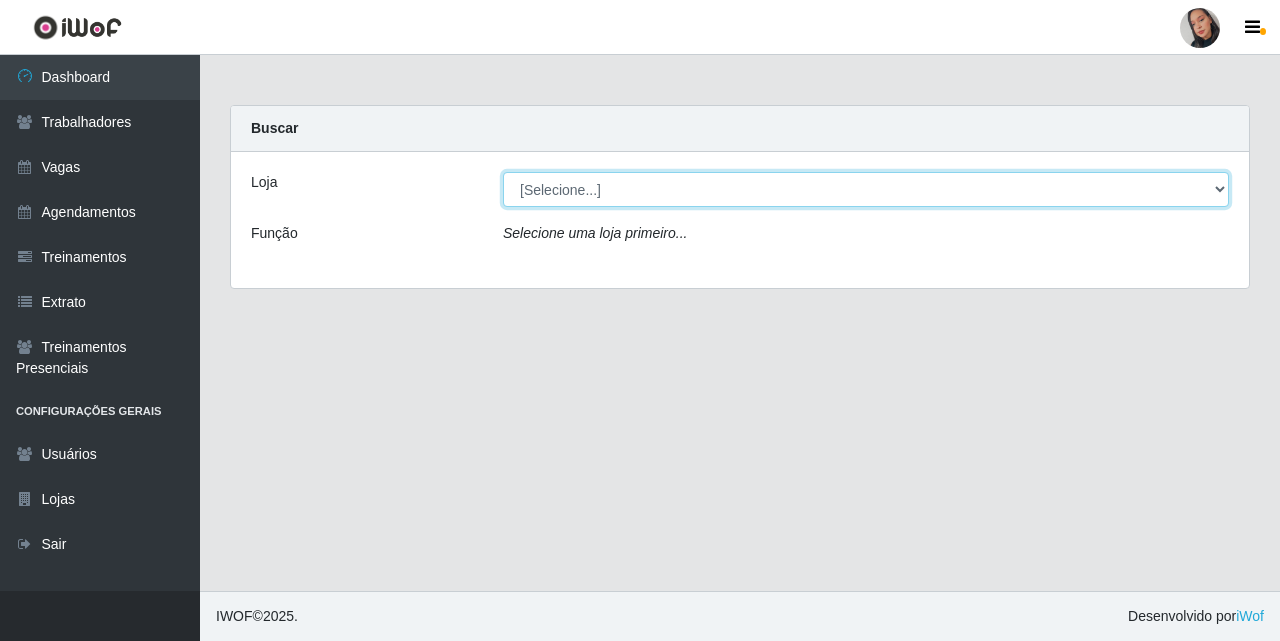 click on "[Selecione...] Supermercado São Sebastião - Unidade Camalaú" at bounding box center (866, 189) 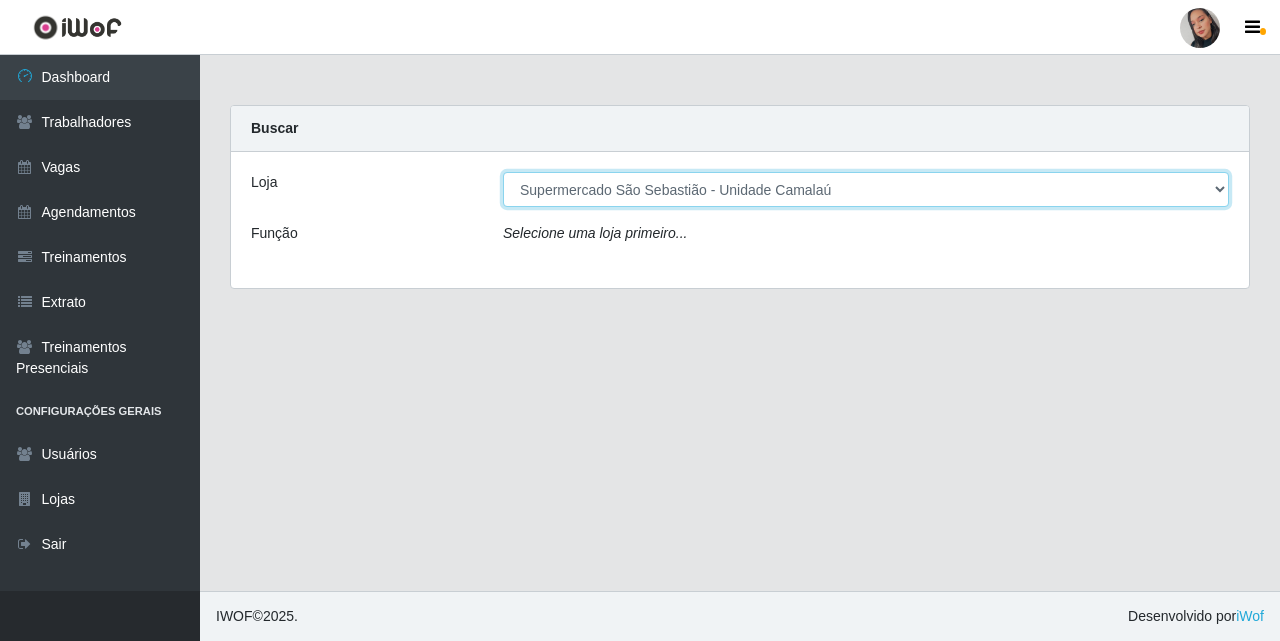 click on "[Selecione...] Supermercado São Sebastião - Unidade Camalaú" at bounding box center [866, 189] 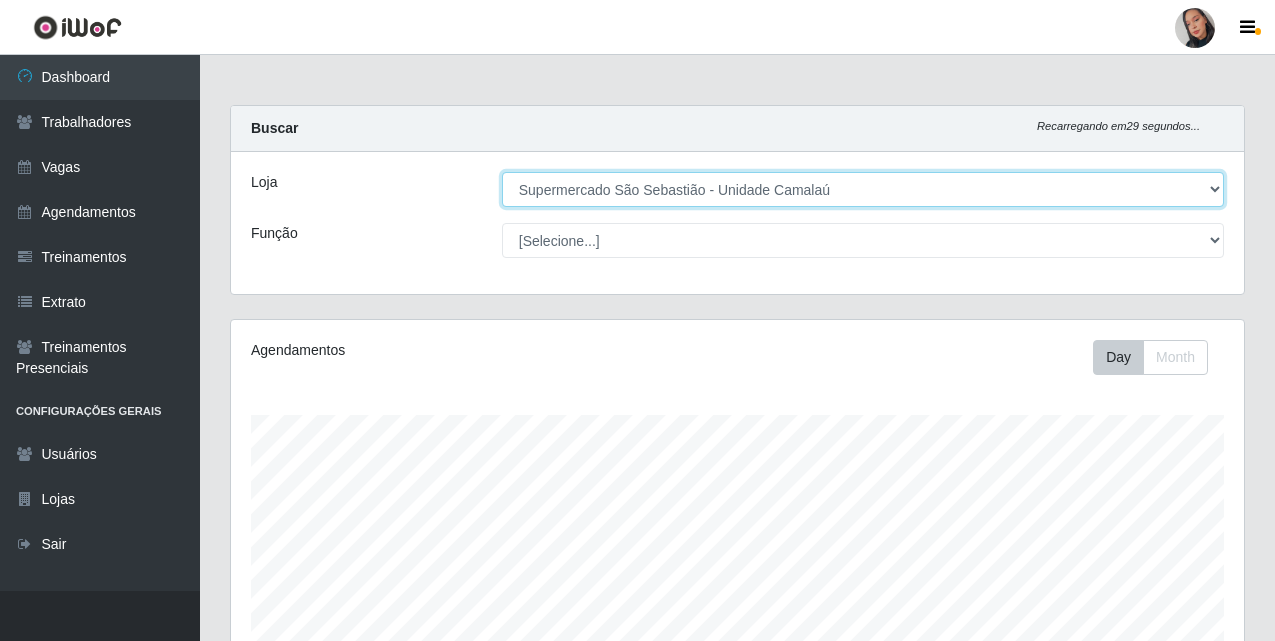 scroll, scrollTop: 999585, scrollLeft: 998987, axis: both 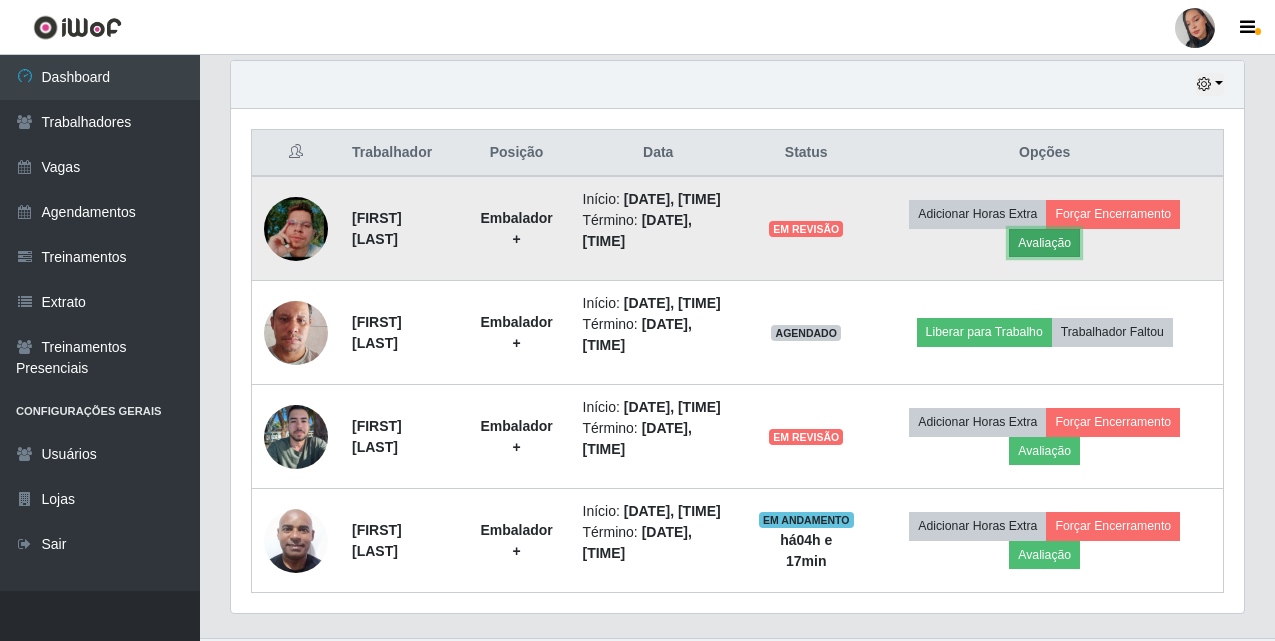 click on "Avaliação" at bounding box center [1044, 243] 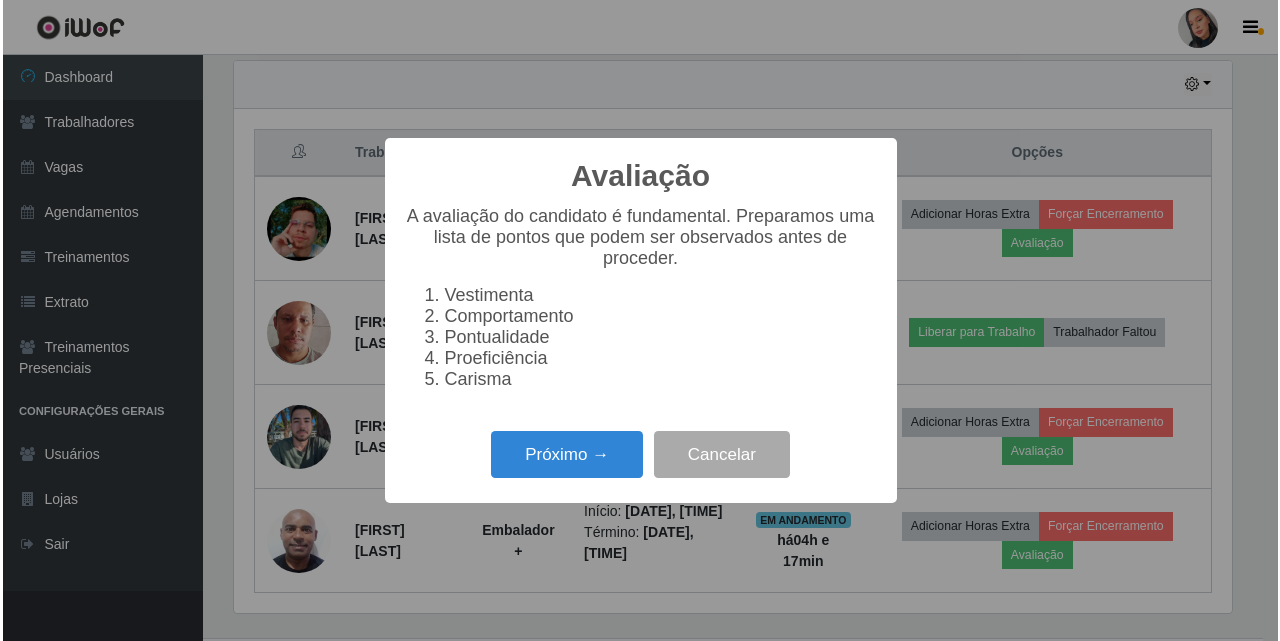 scroll, scrollTop: 999585, scrollLeft: 998997, axis: both 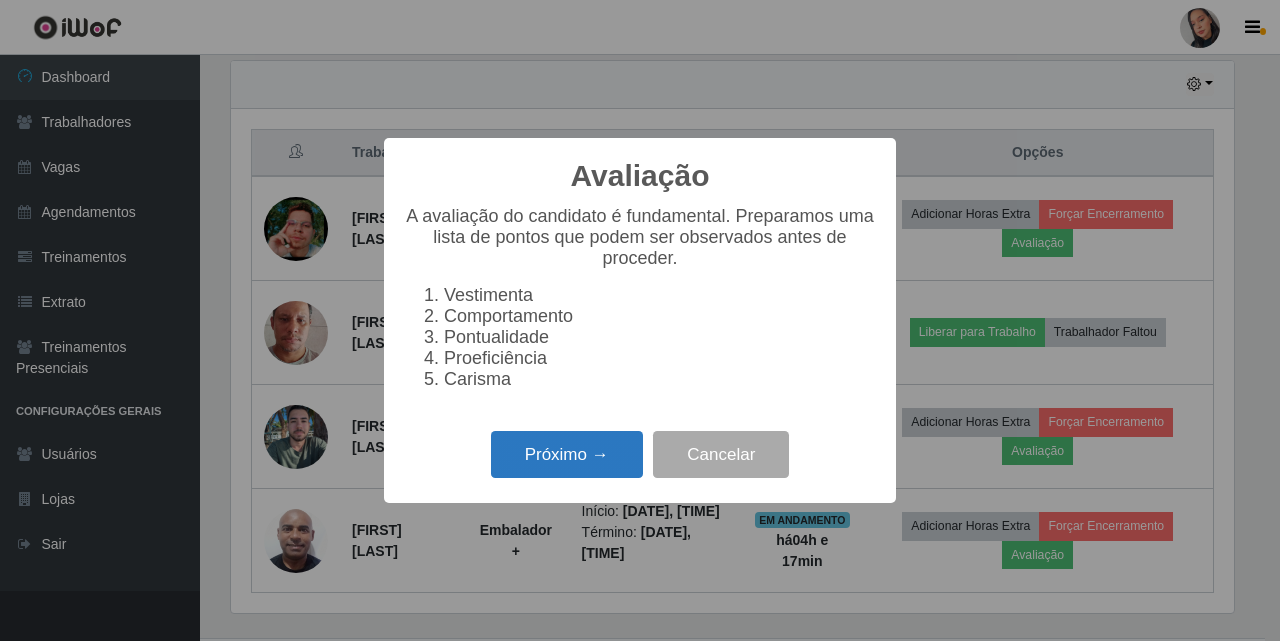 click on "Próximo →" at bounding box center (567, 454) 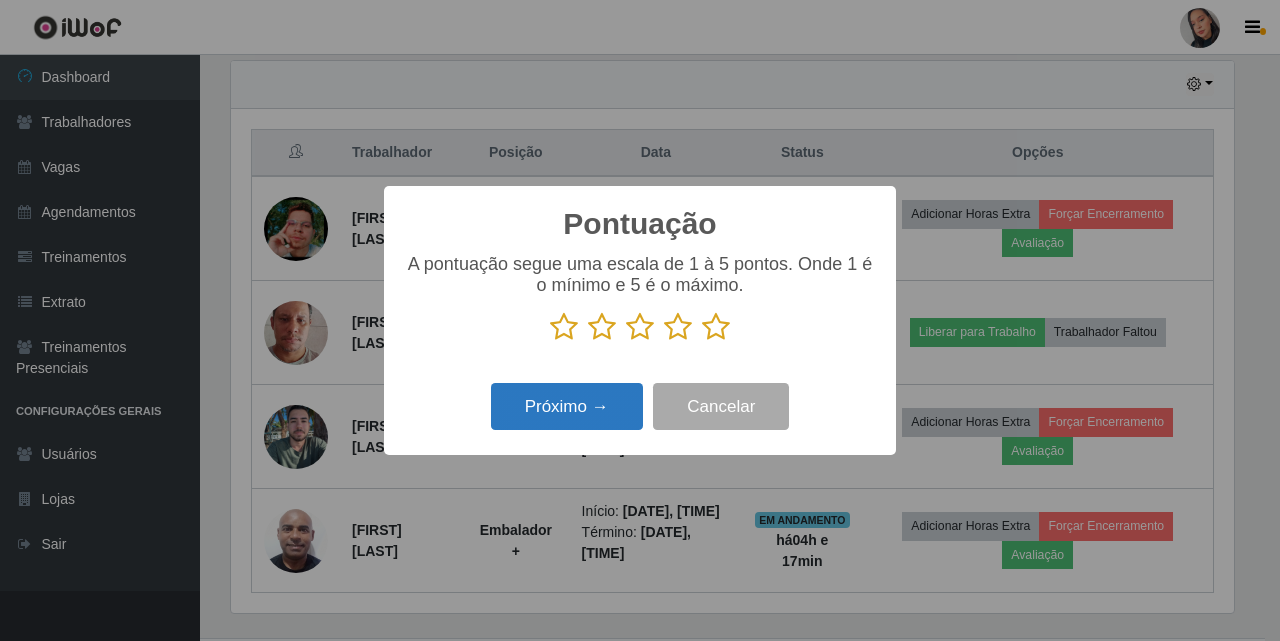 scroll, scrollTop: 999585, scrollLeft: 998997, axis: both 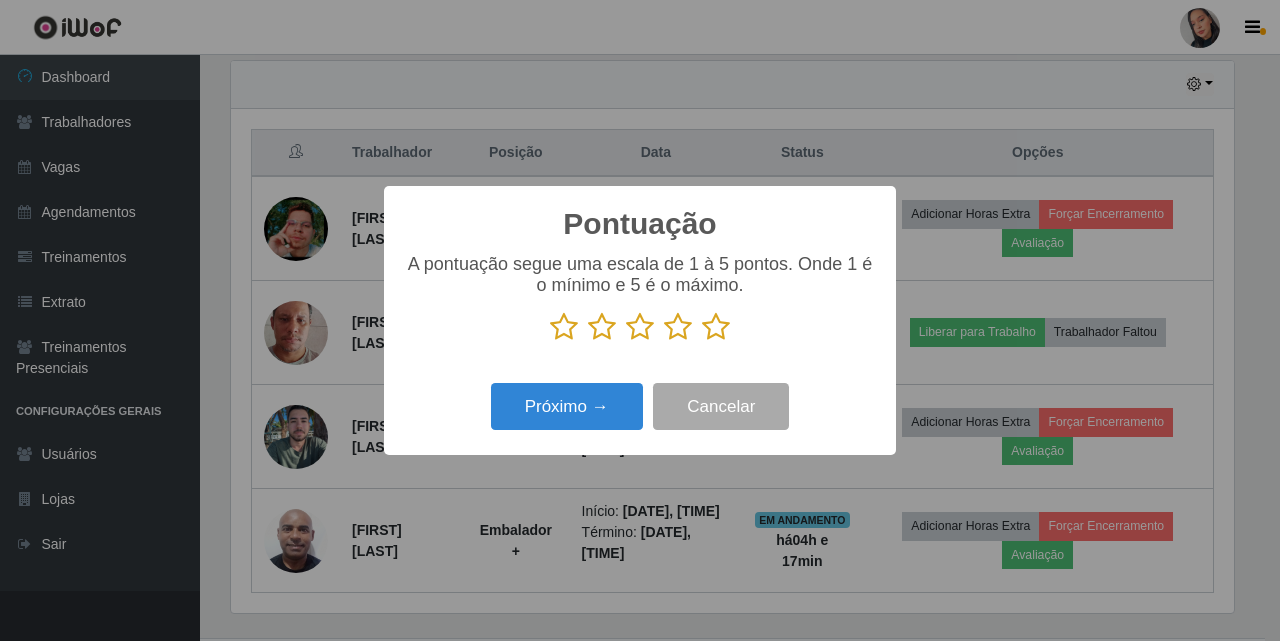 click at bounding box center [716, 327] 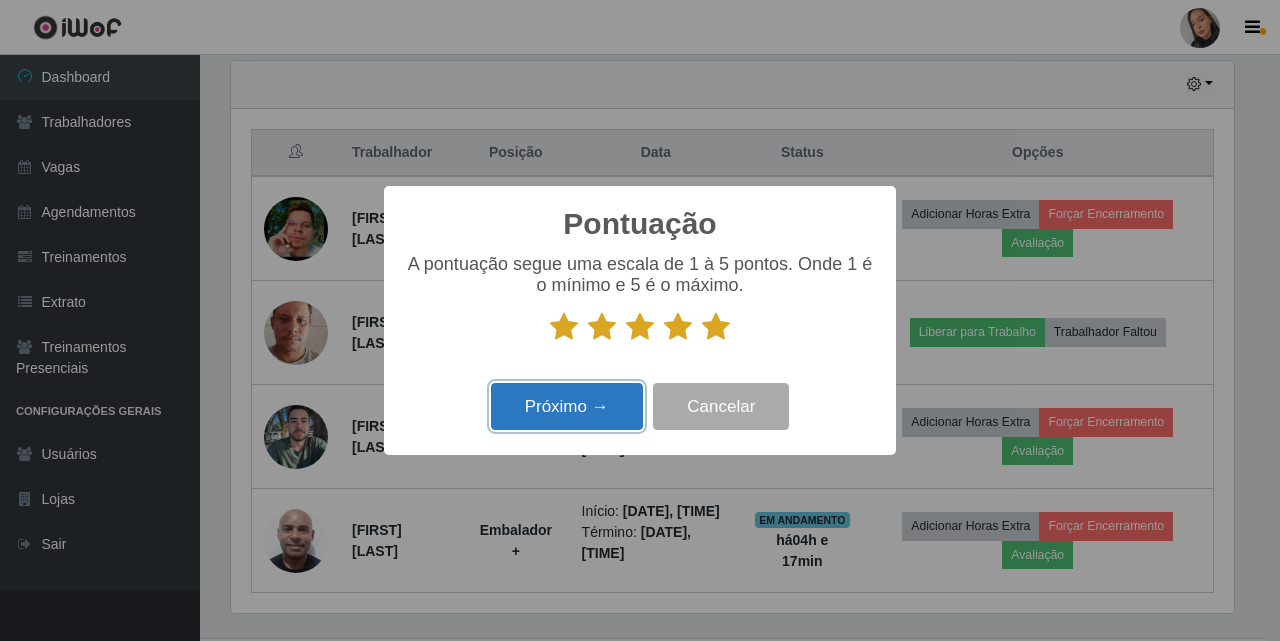 click on "Próximo →" at bounding box center [567, 406] 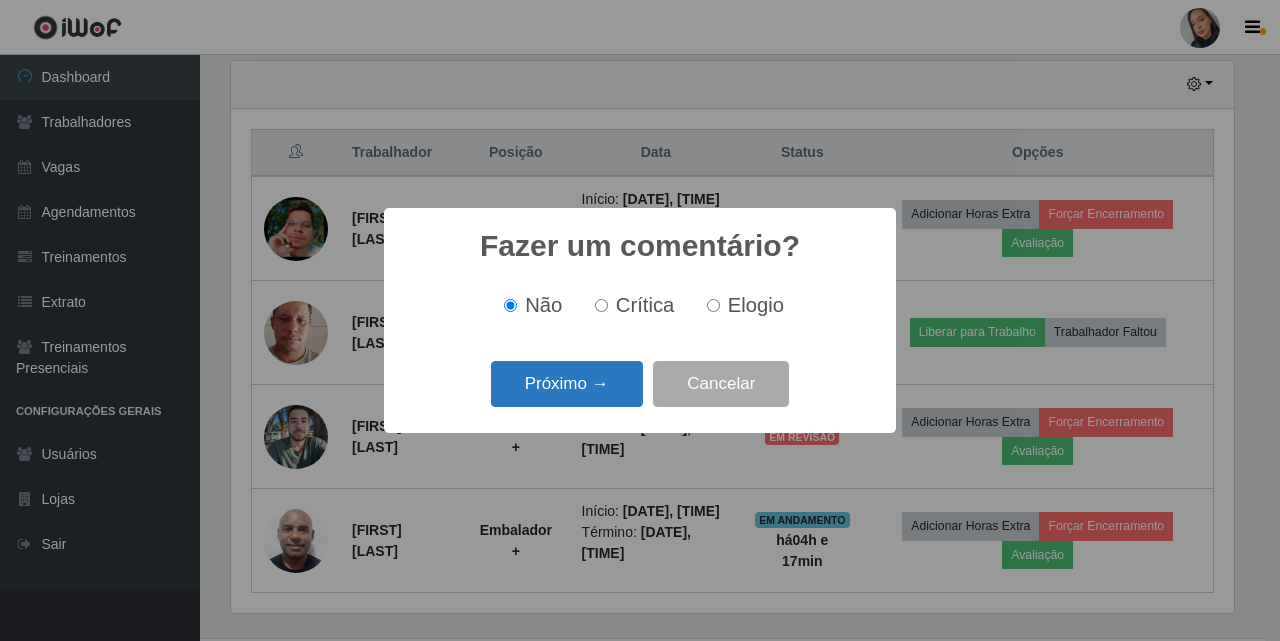 click on "Próximo →" at bounding box center (567, 384) 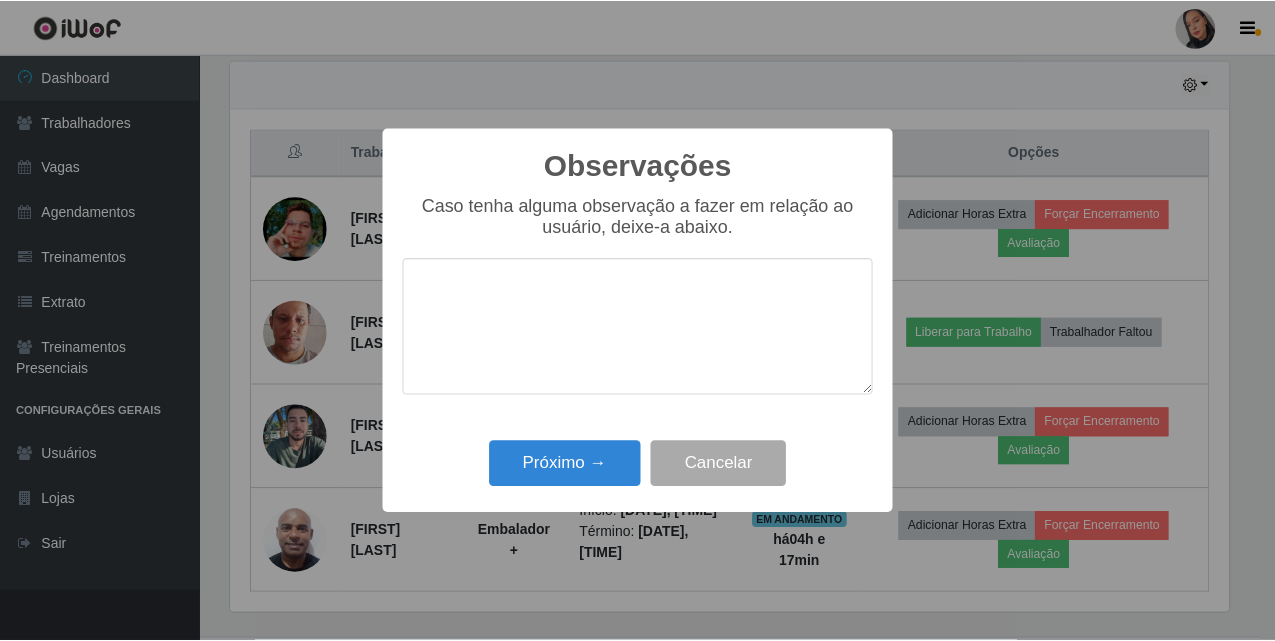 scroll, scrollTop: 999585, scrollLeft: 998997, axis: both 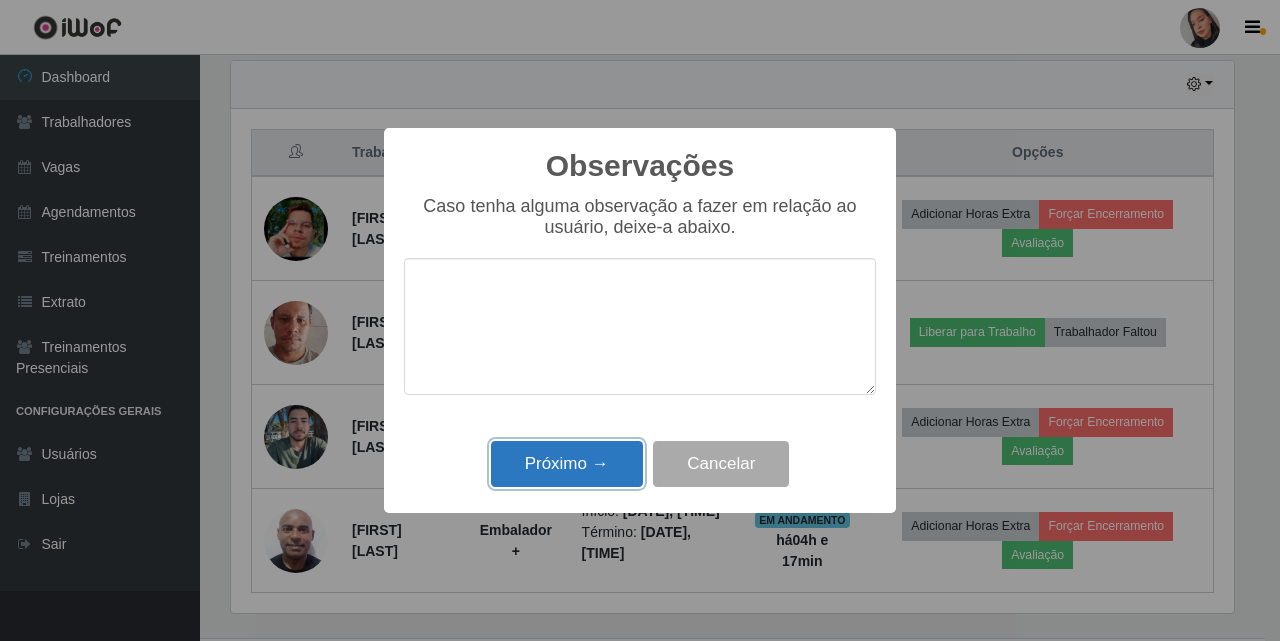 click on "Próximo →" at bounding box center [567, 464] 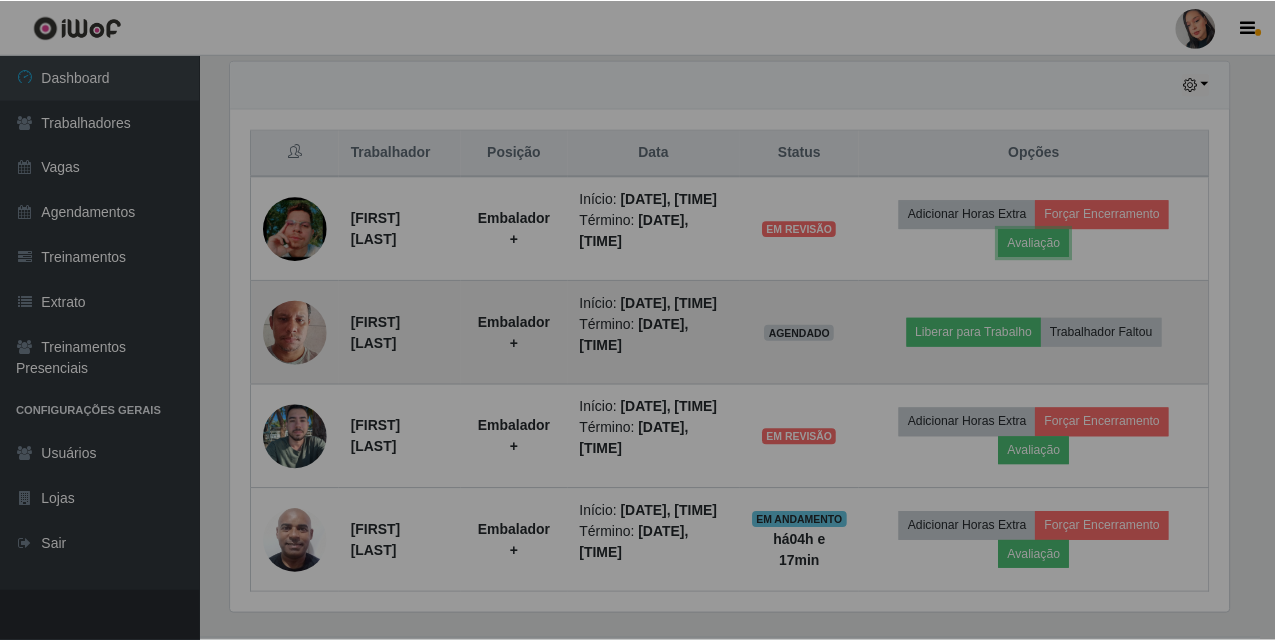 scroll, scrollTop: 999585, scrollLeft: 998987, axis: both 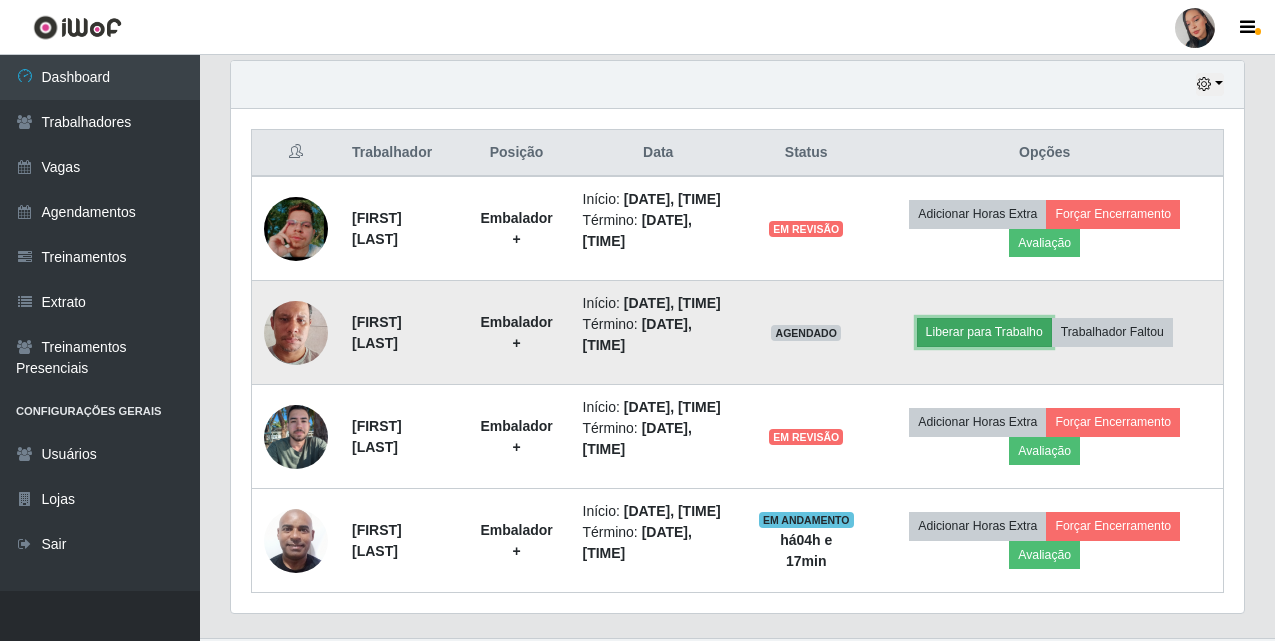 click on "Liberar para Trabalho" at bounding box center (984, 332) 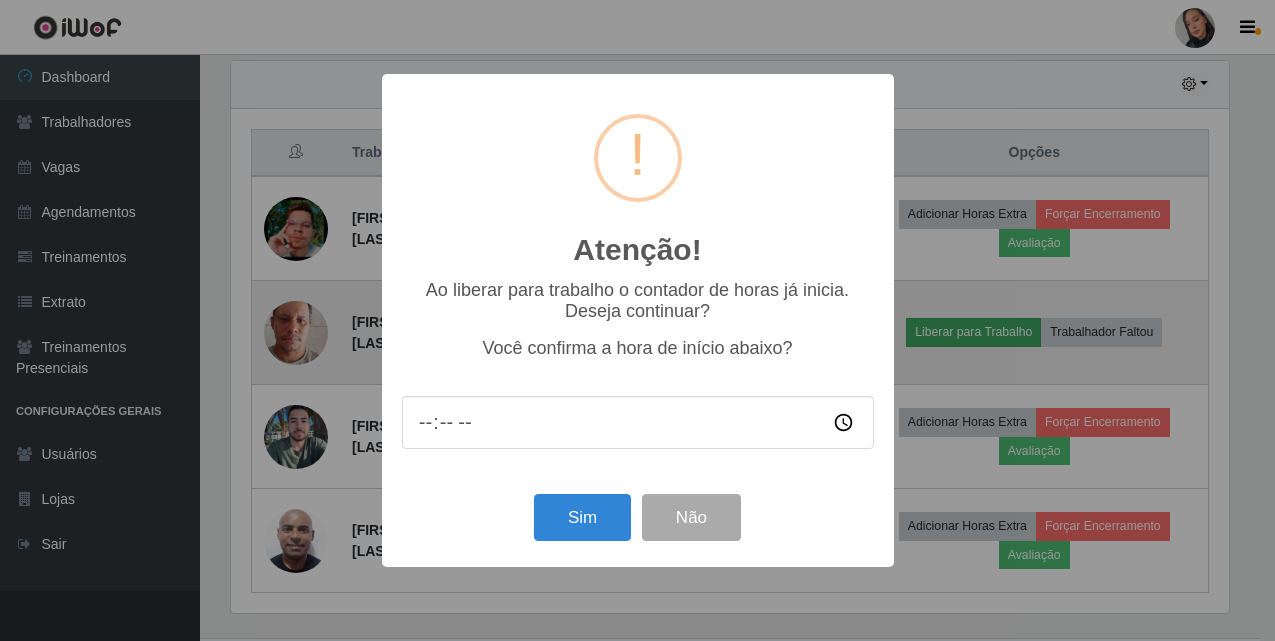 scroll, scrollTop: 999585, scrollLeft: 998997, axis: both 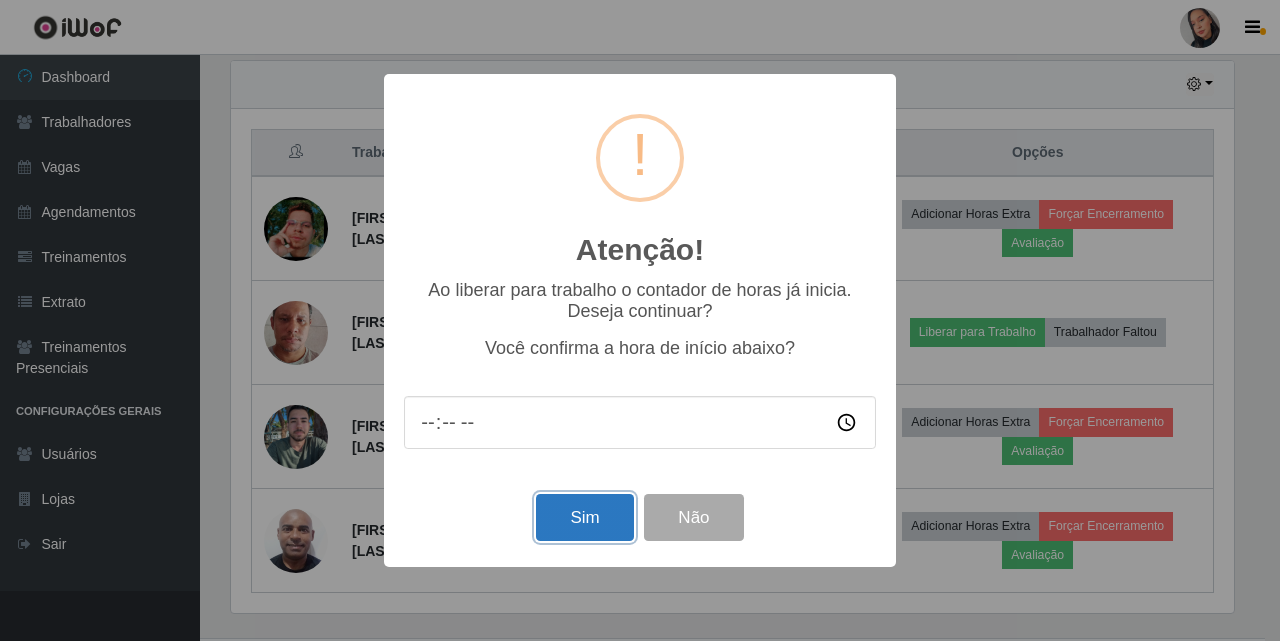 click on "Sim" at bounding box center (584, 517) 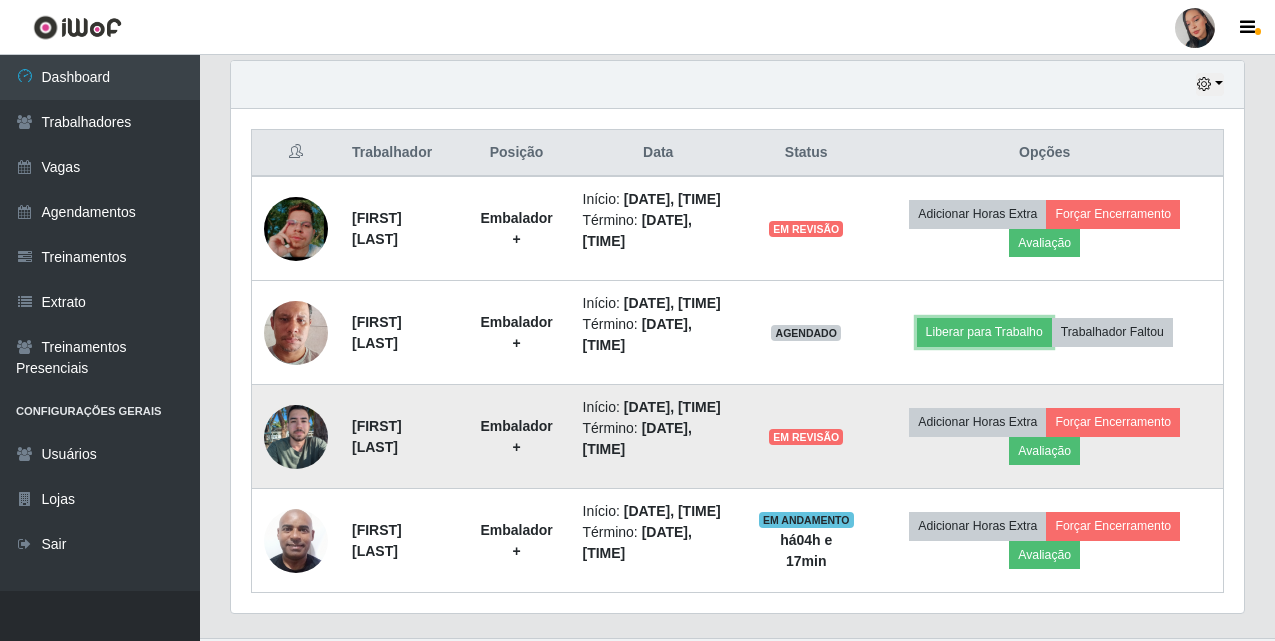 scroll, scrollTop: 999585, scrollLeft: 998987, axis: both 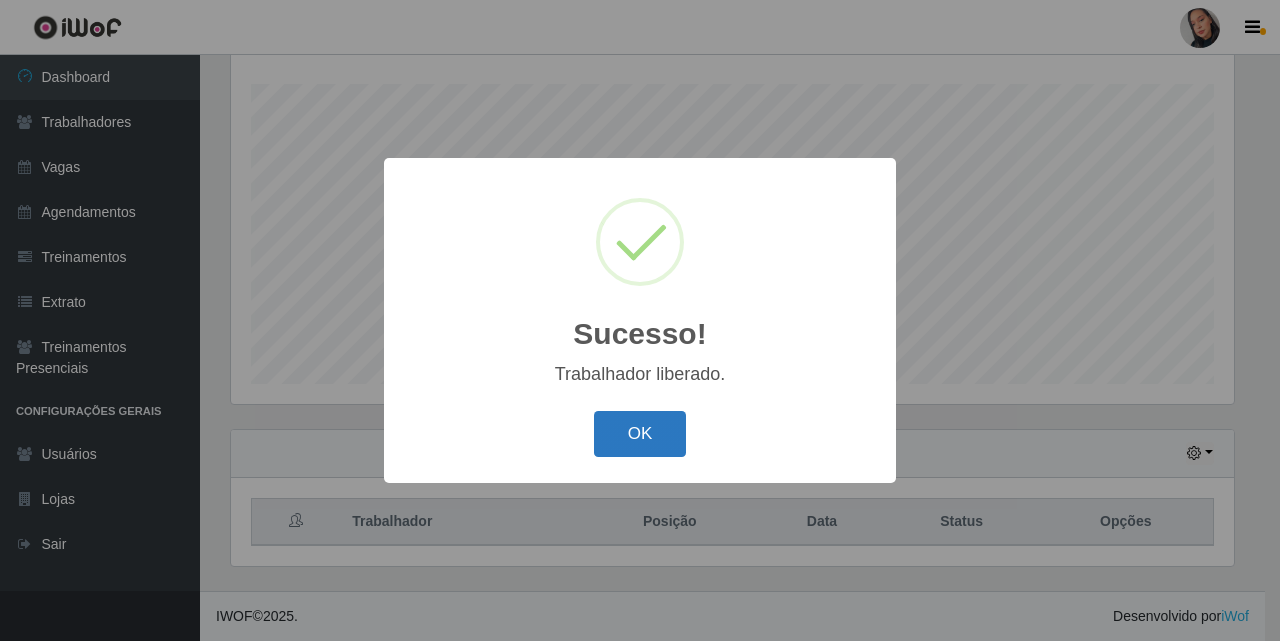 click on "OK" at bounding box center [640, 434] 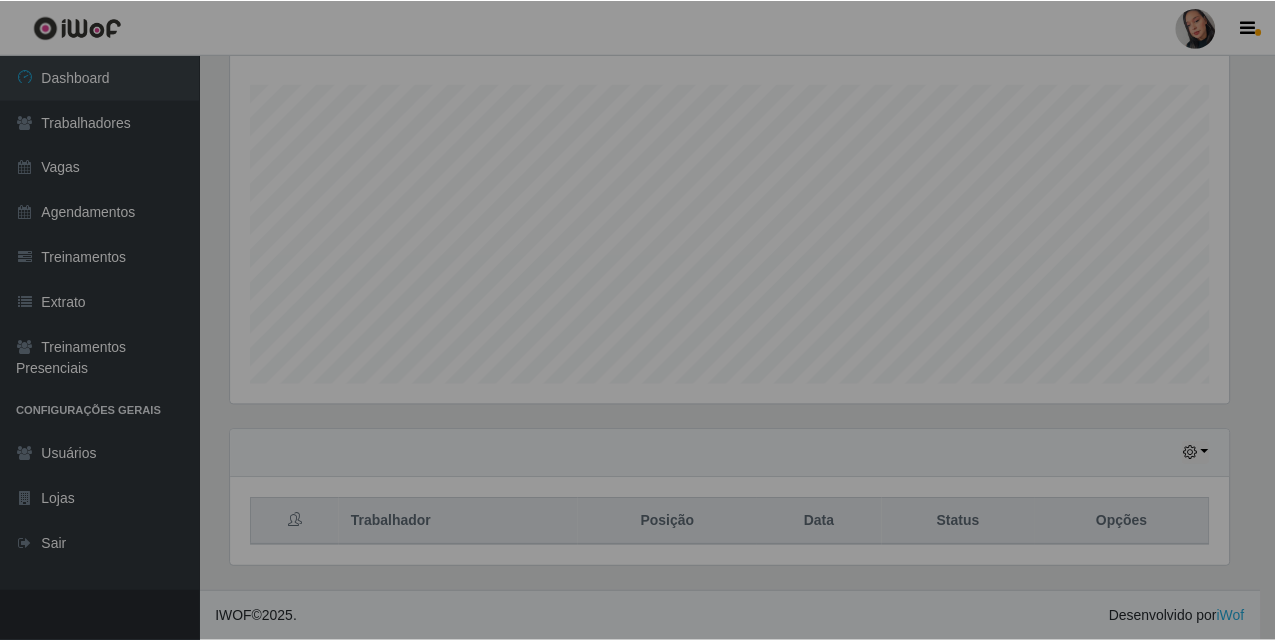 scroll, scrollTop: 531, scrollLeft: 0, axis: vertical 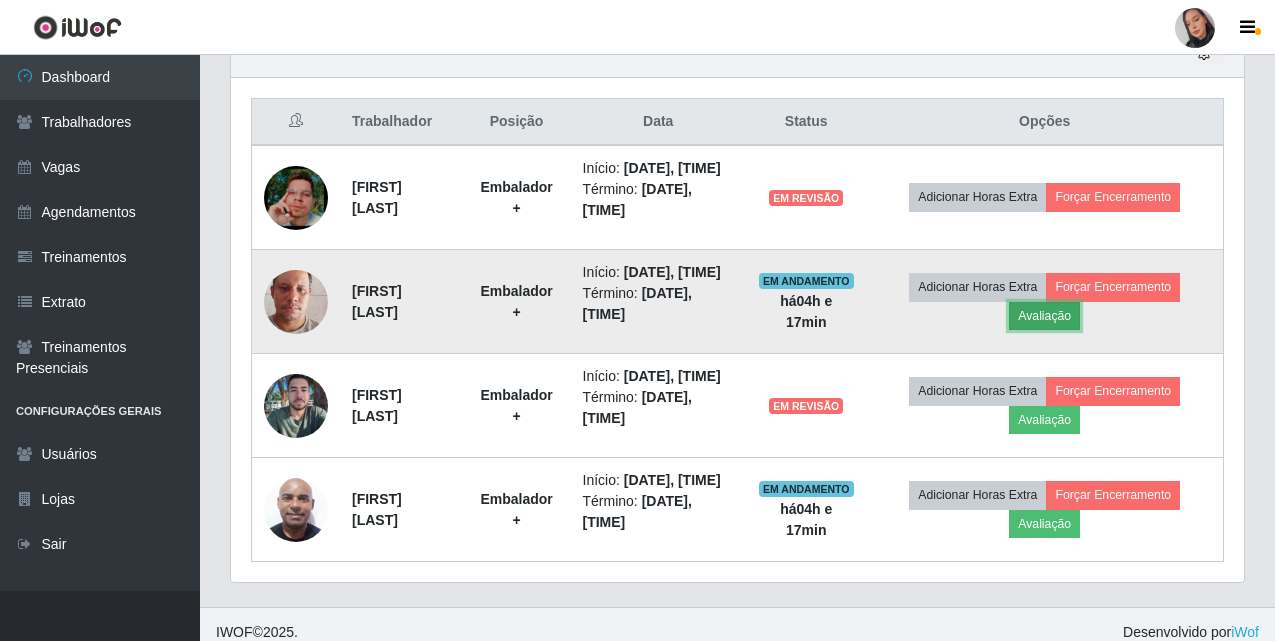 click on "Avaliação" at bounding box center [1044, 316] 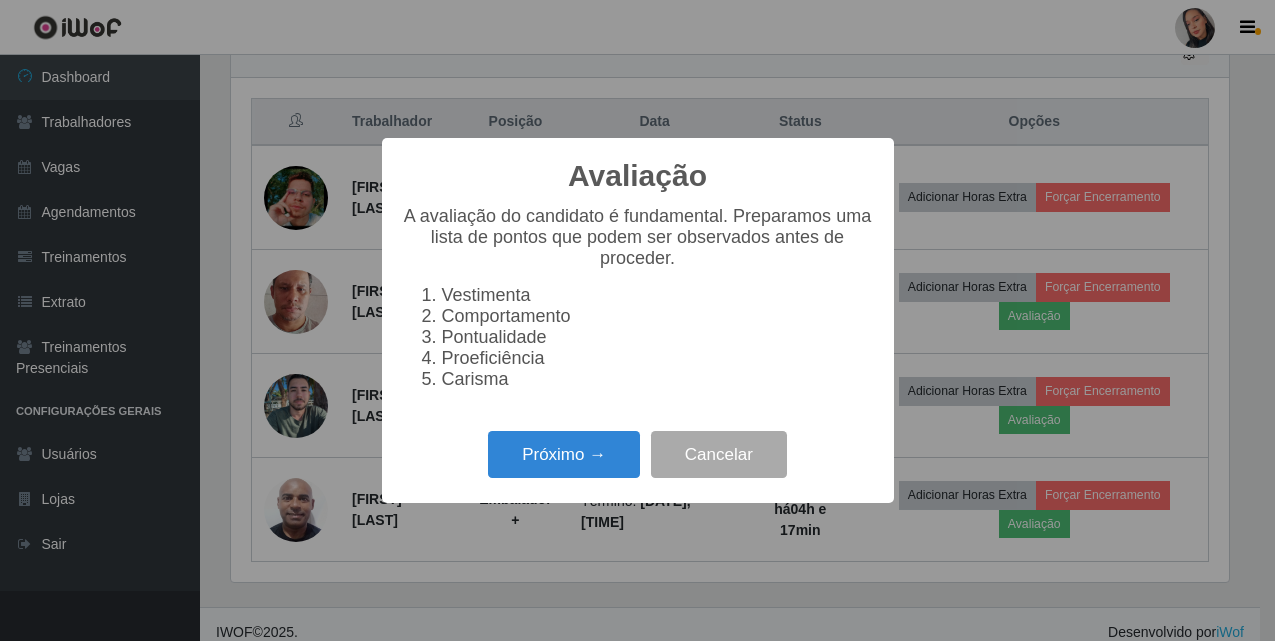 scroll, scrollTop: 999585, scrollLeft: 998997, axis: both 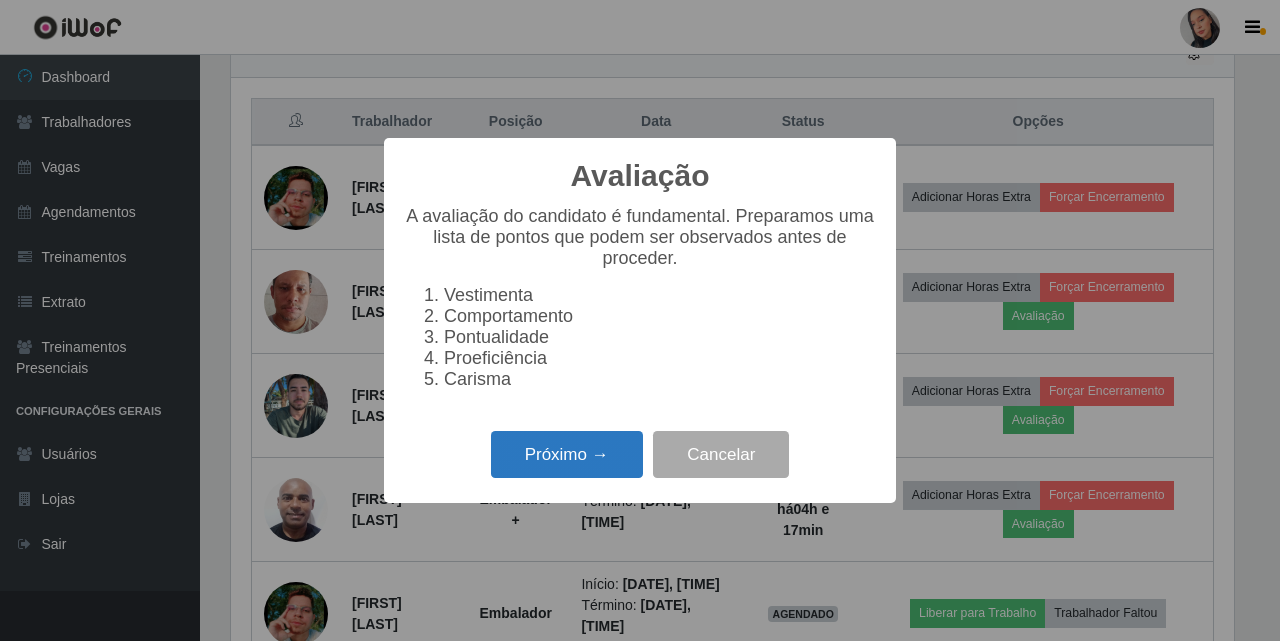 click on "Próximo →" at bounding box center [567, 454] 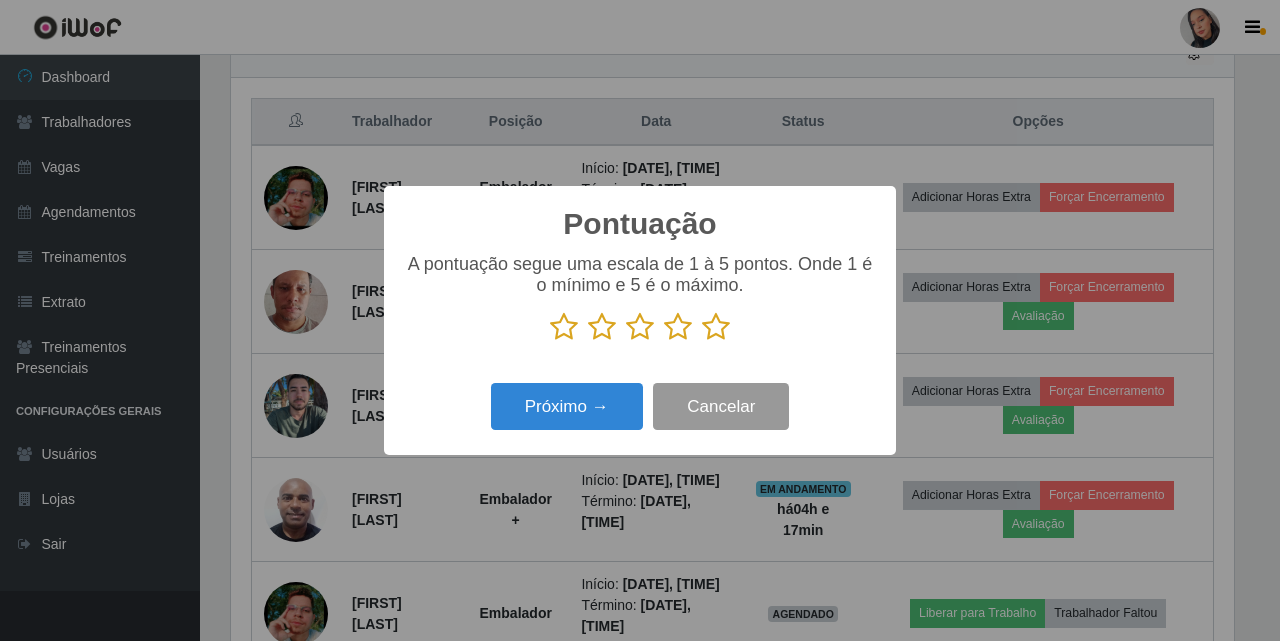 scroll, scrollTop: 999585, scrollLeft: 998997, axis: both 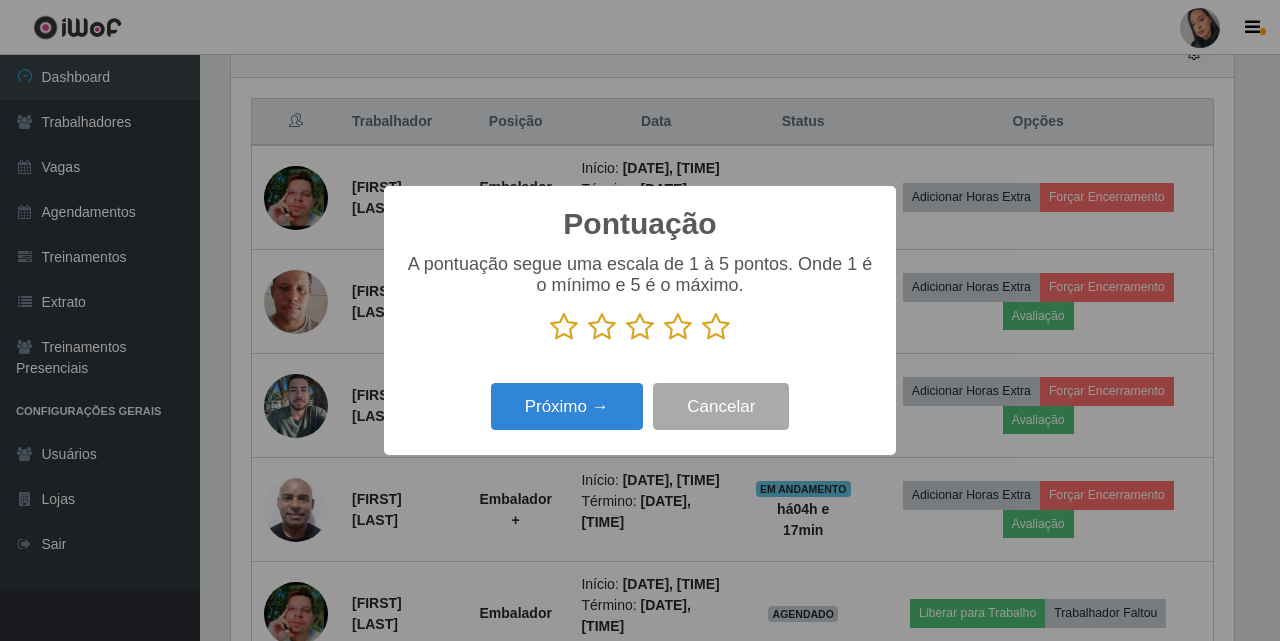 click at bounding box center (716, 327) 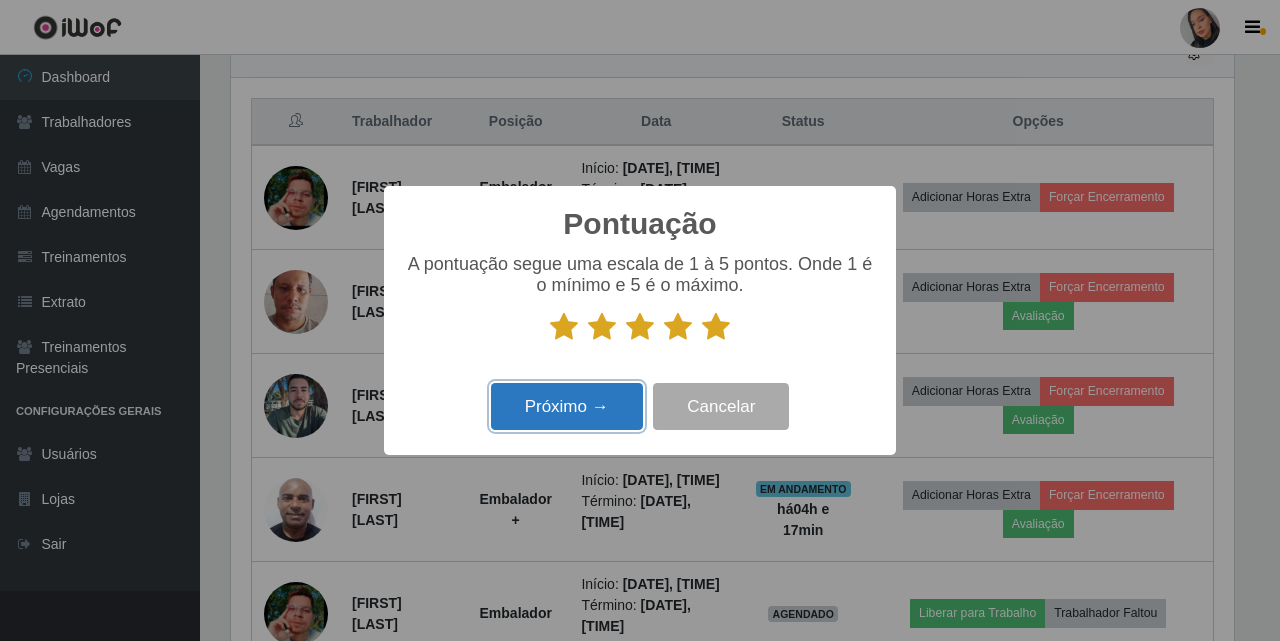 click on "Próximo →" at bounding box center [567, 406] 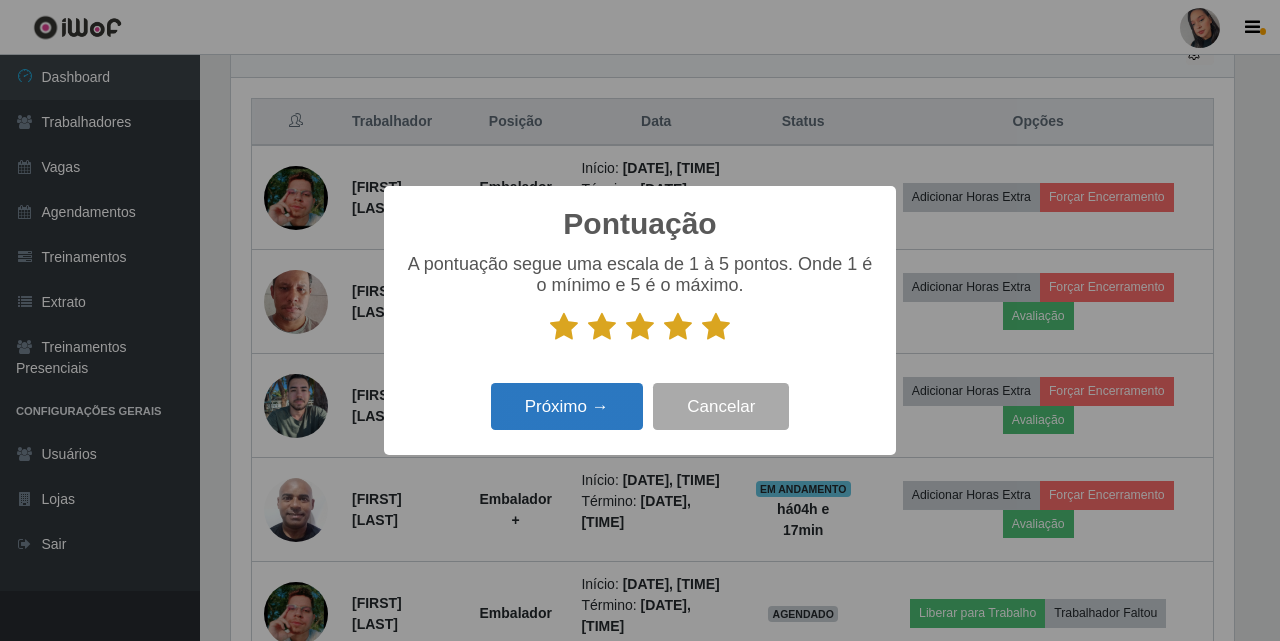 scroll, scrollTop: 999585, scrollLeft: 998997, axis: both 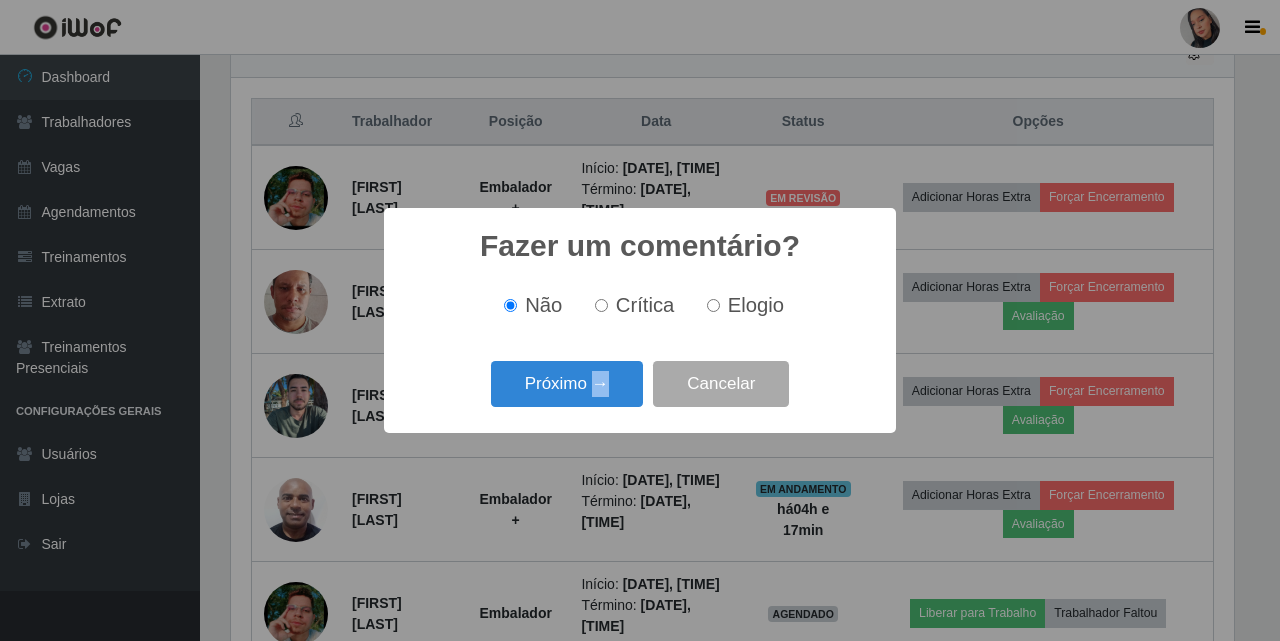 click on "Próximo → Cancelar" at bounding box center [640, 383] 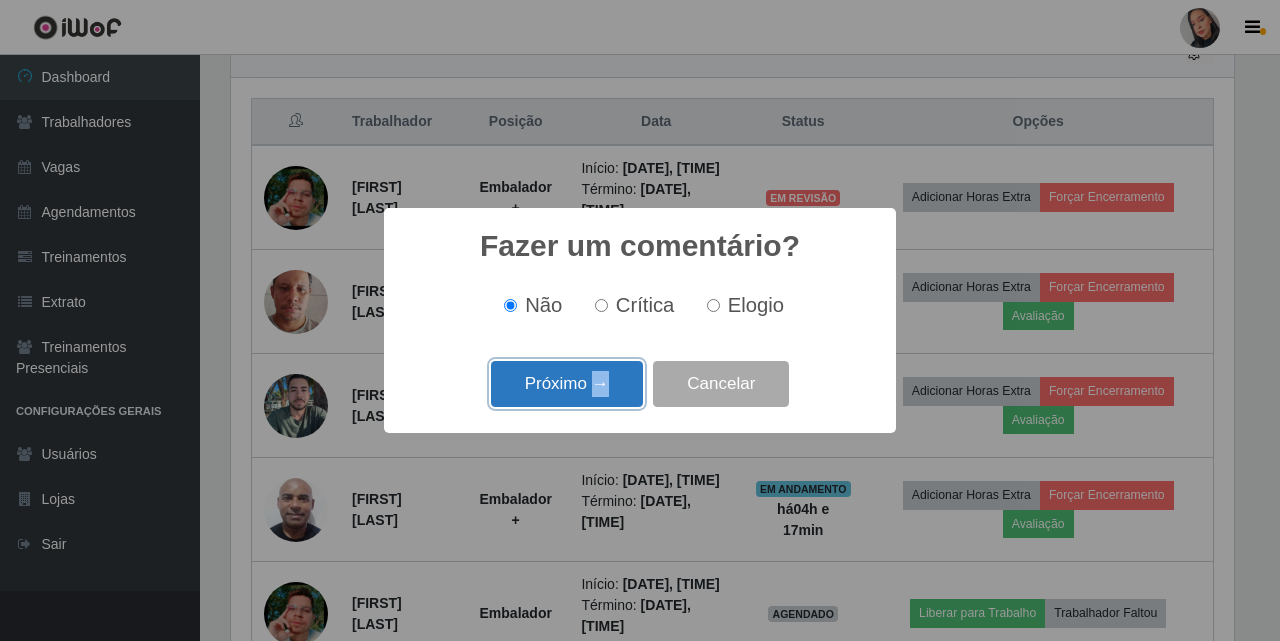 click on "Próximo →" at bounding box center [567, 384] 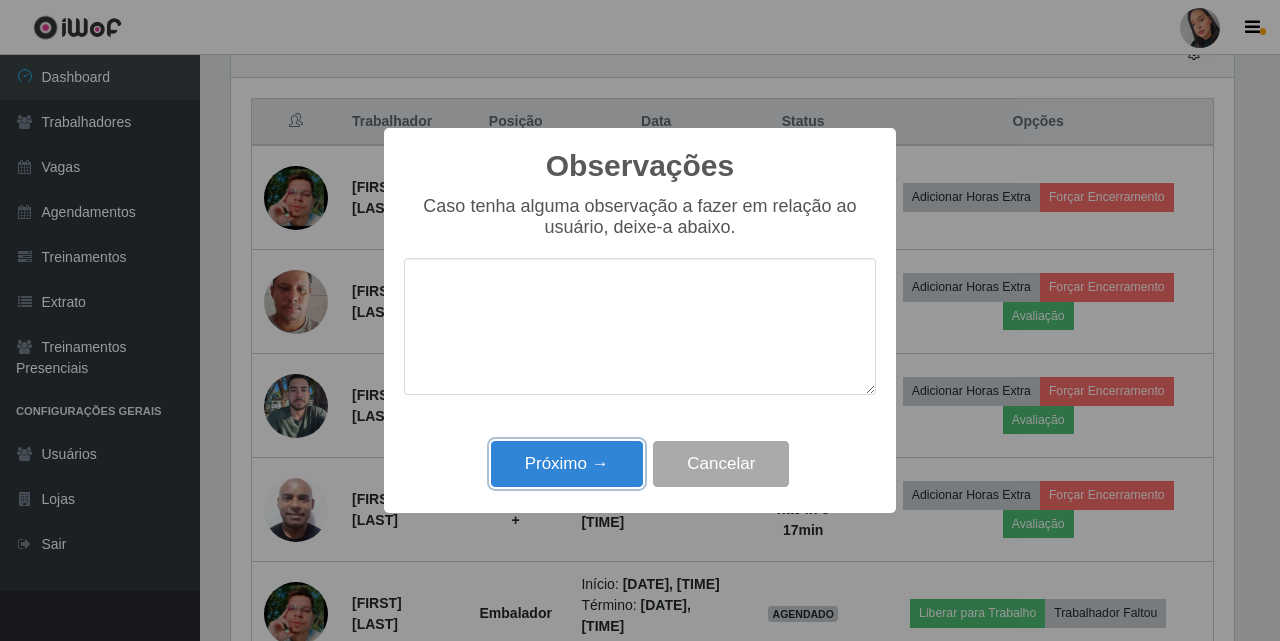 drag, startPoint x: 581, startPoint y: 455, endPoint x: 934, endPoint y: 479, distance: 353.8149 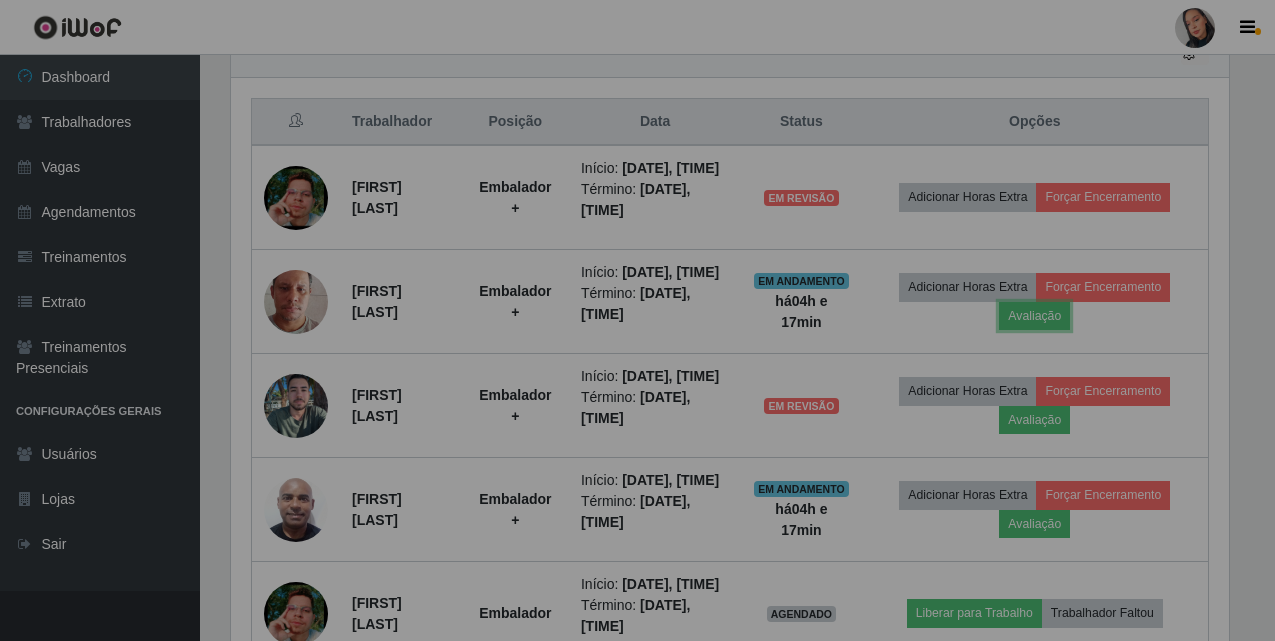 scroll, scrollTop: 999585, scrollLeft: 998987, axis: both 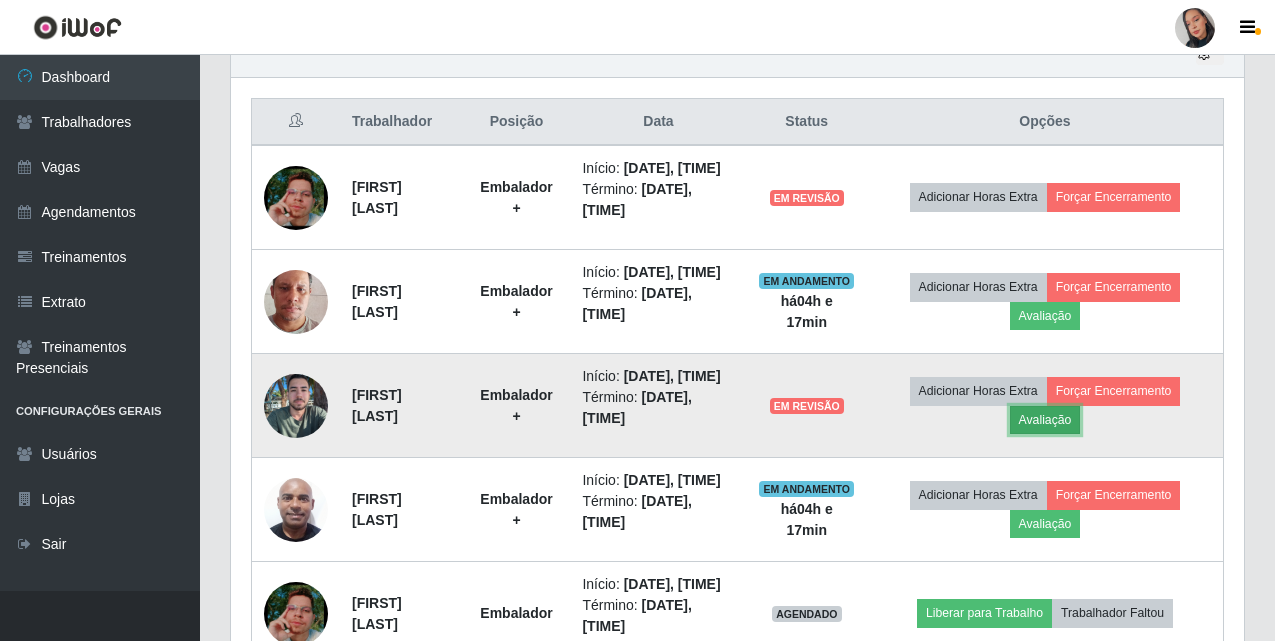 click on "Avaliação" at bounding box center [1045, 420] 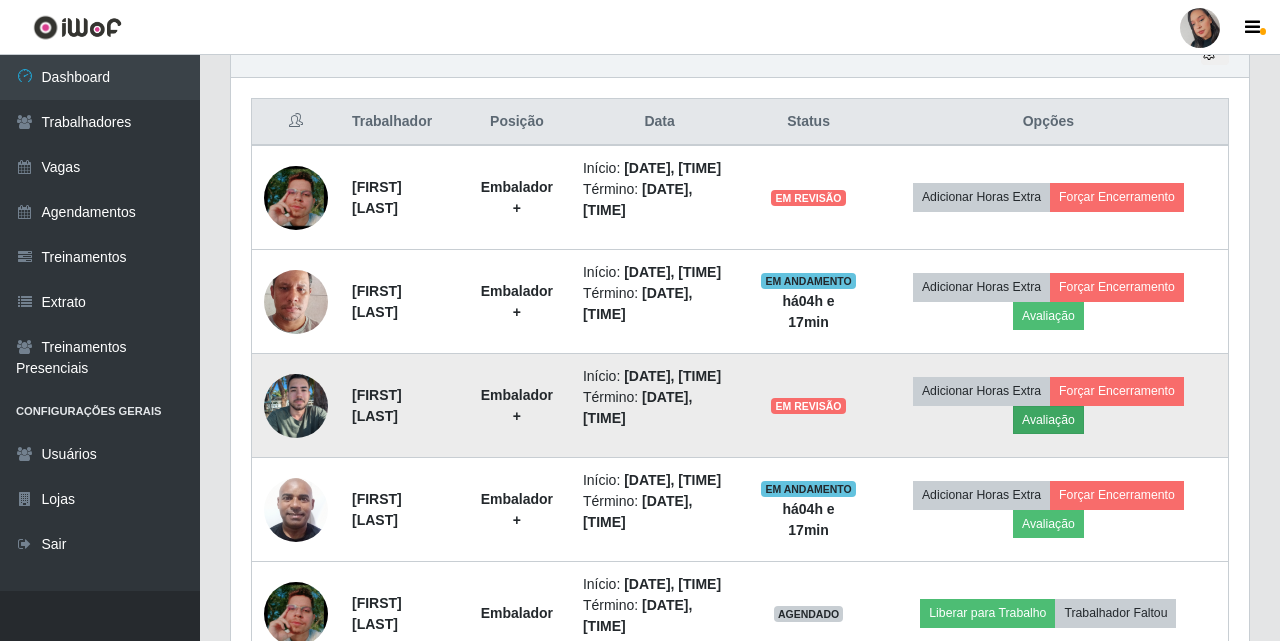 scroll, scrollTop: 999585, scrollLeft: 998997, axis: both 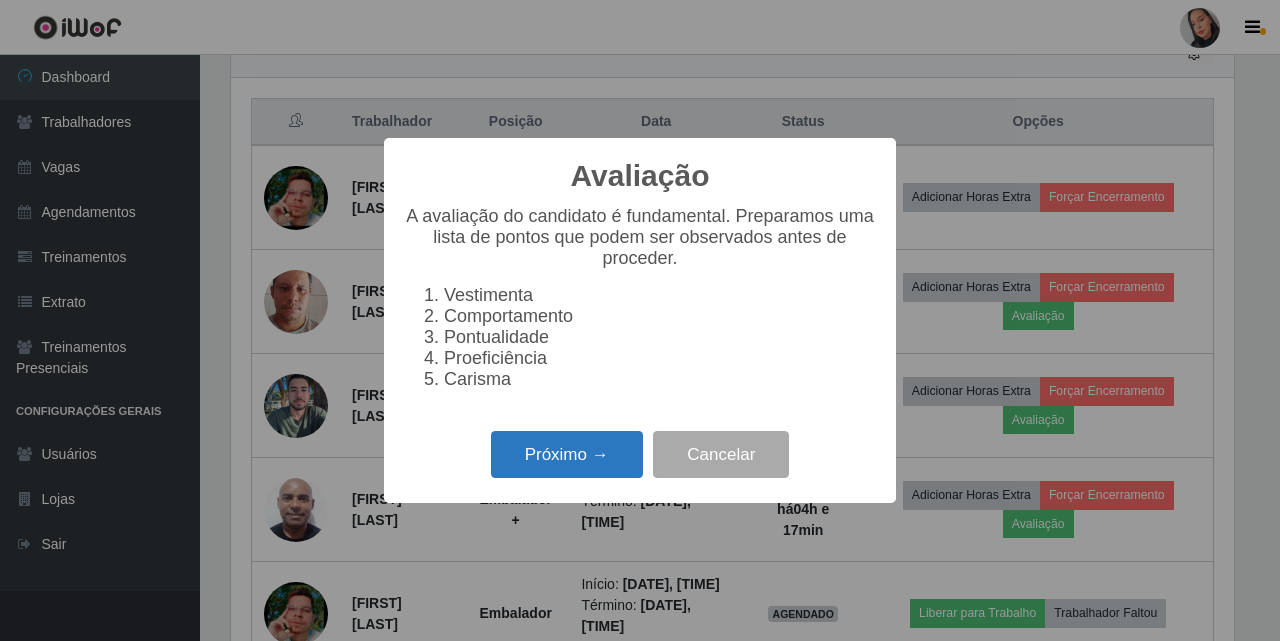 click on "Próximo →" at bounding box center (567, 454) 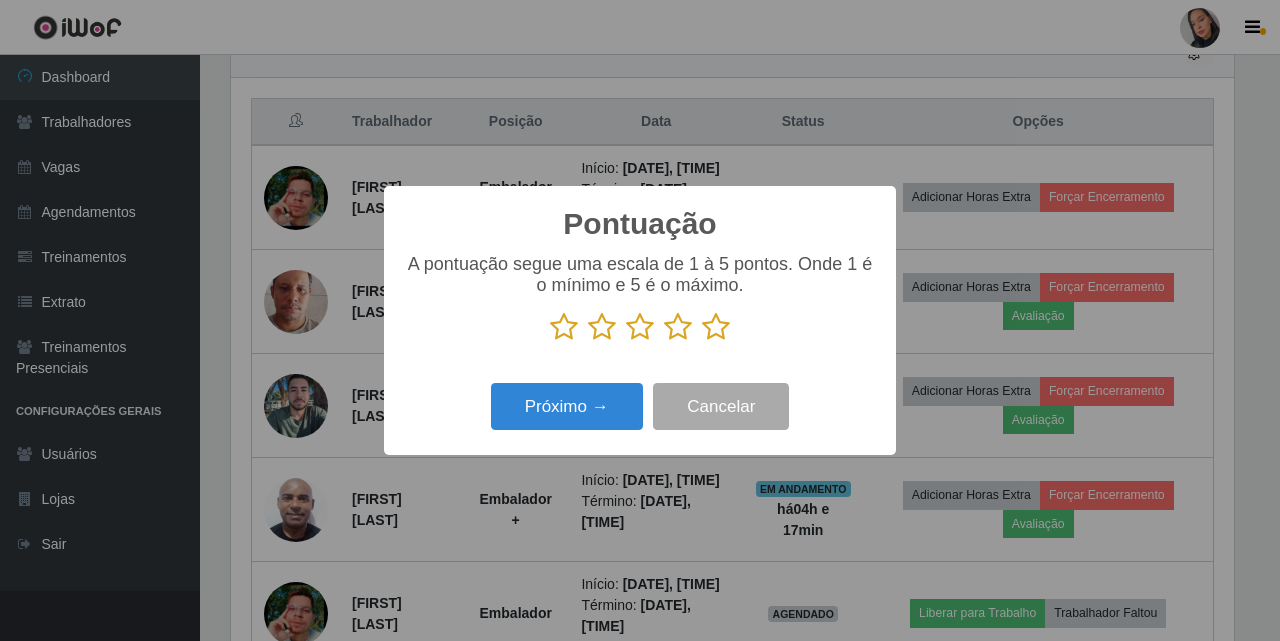 click at bounding box center [716, 327] 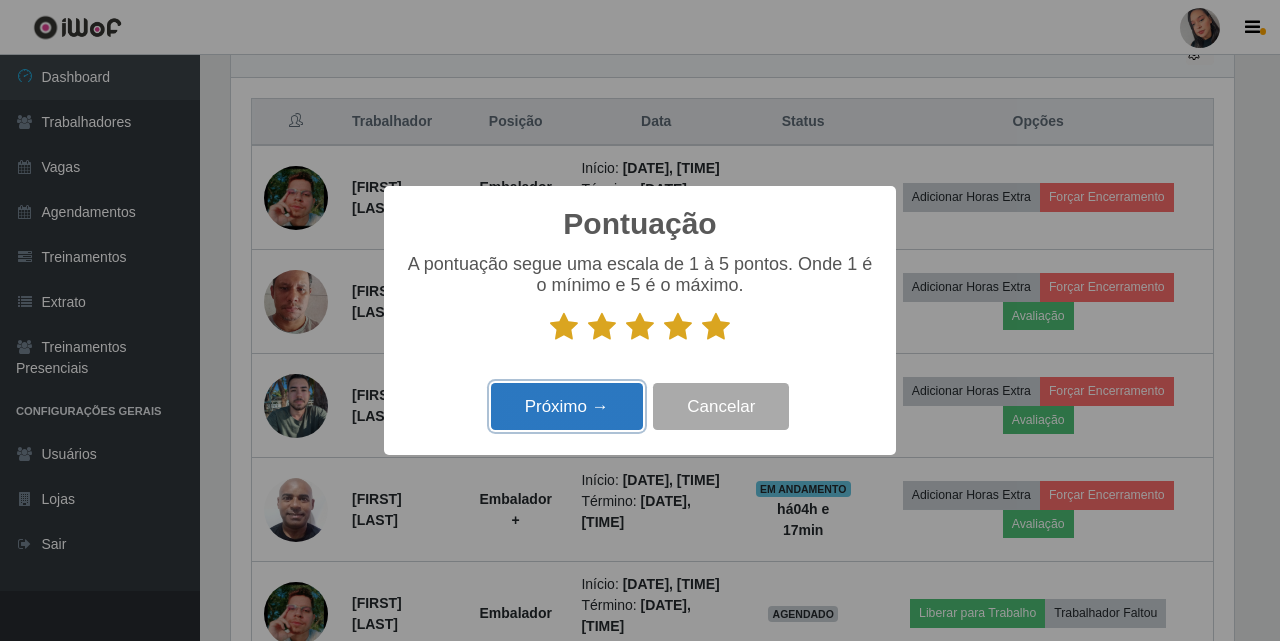 click on "Próximo →" at bounding box center (567, 406) 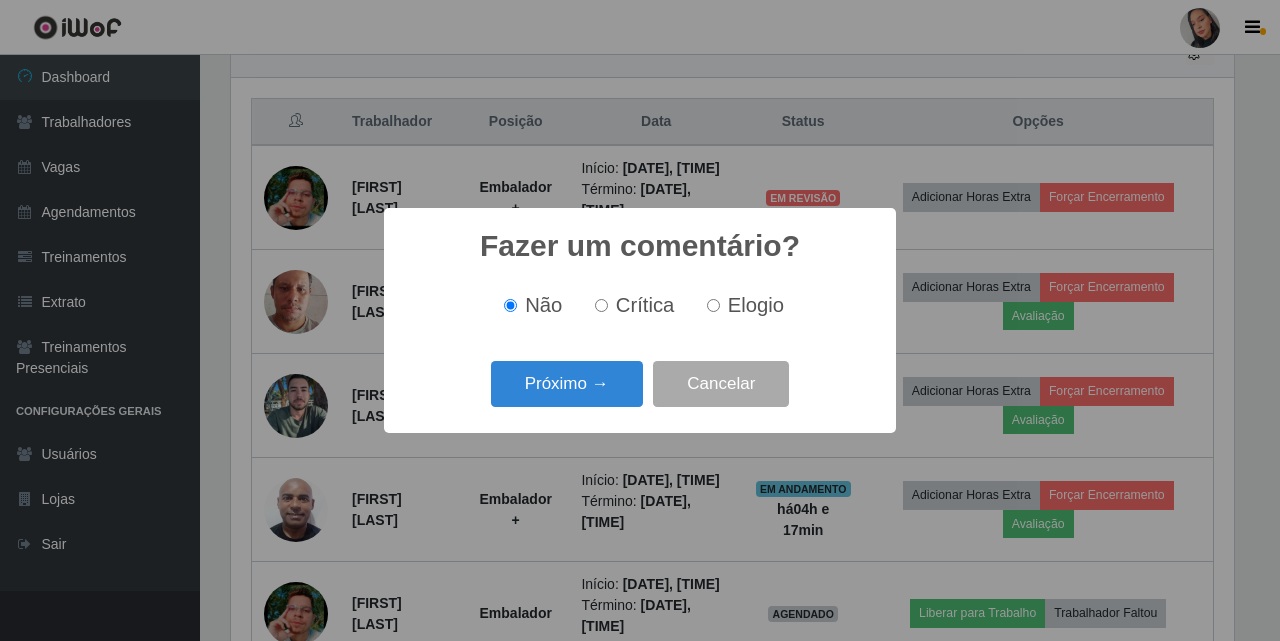 scroll 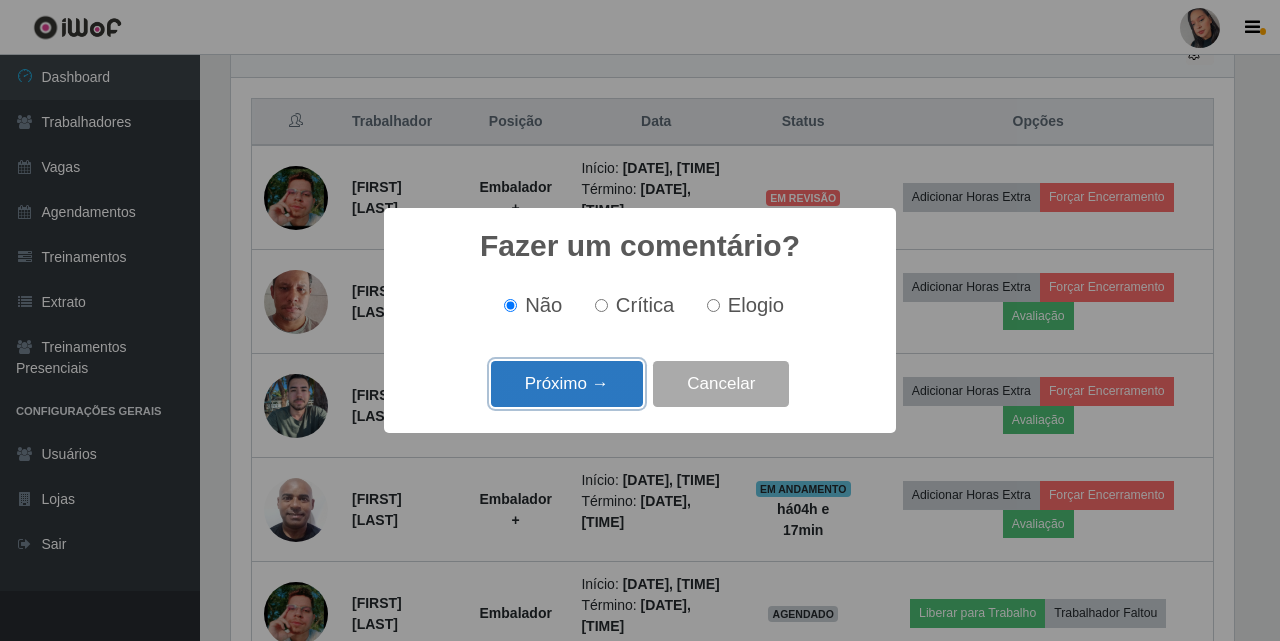click on "Próximo →" at bounding box center (567, 384) 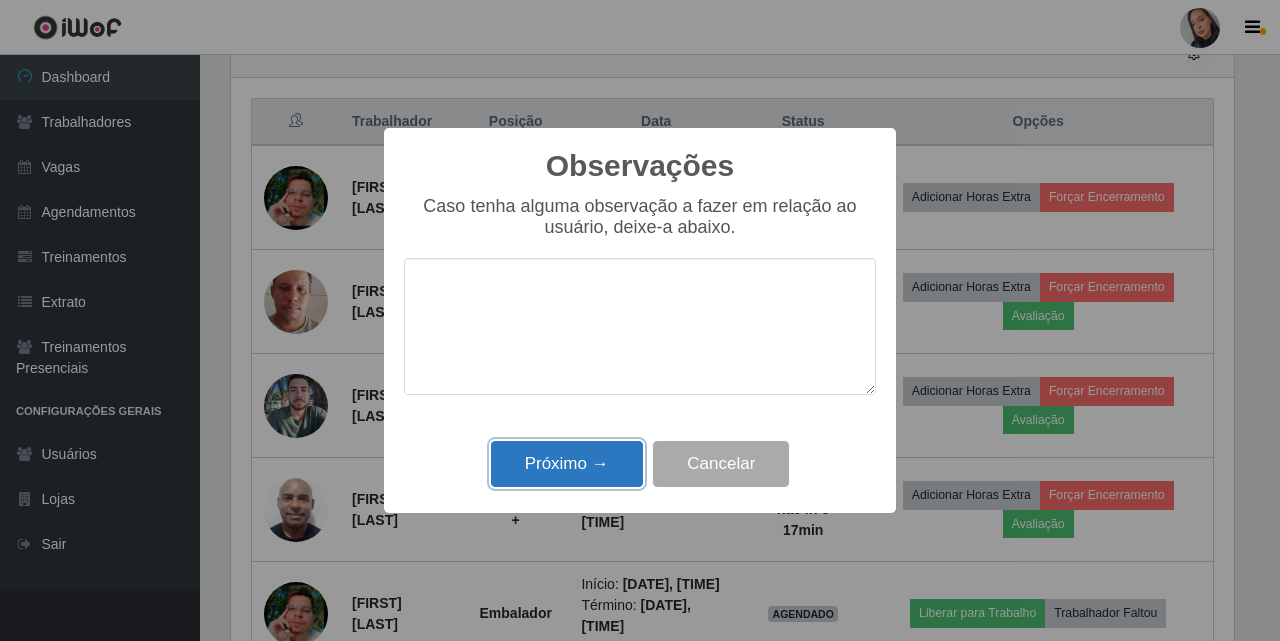 click on "Próximo →" at bounding box center (567, 464) 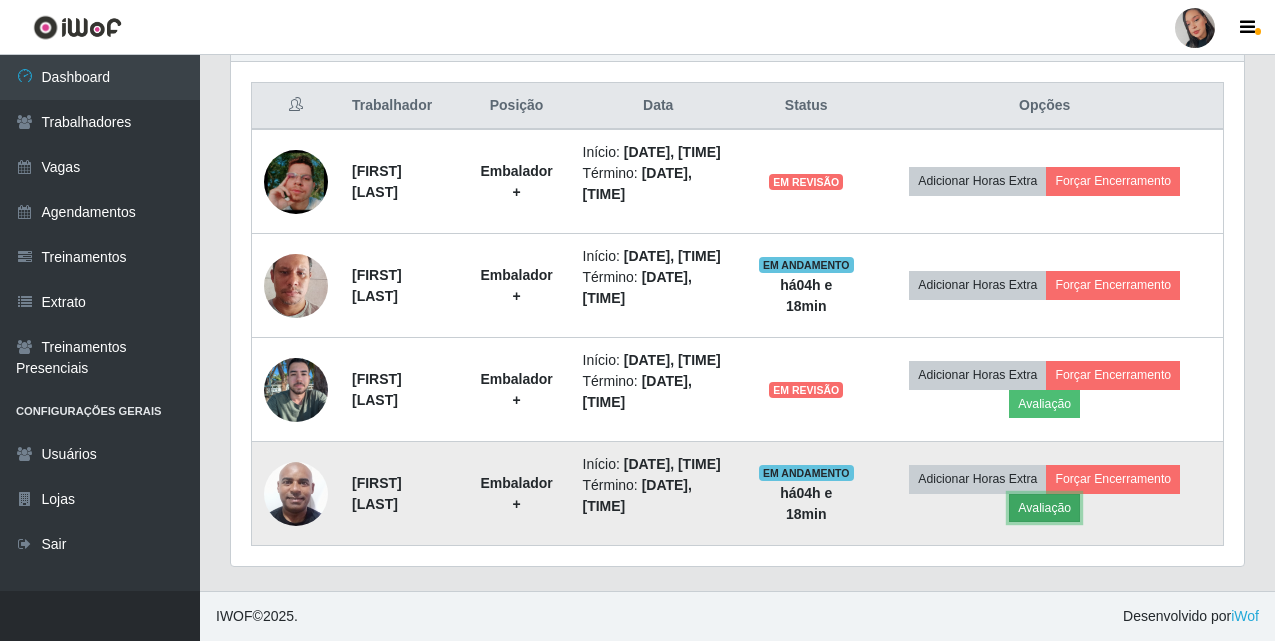 click on "Avaliação" at bounding box center [1044, 508] 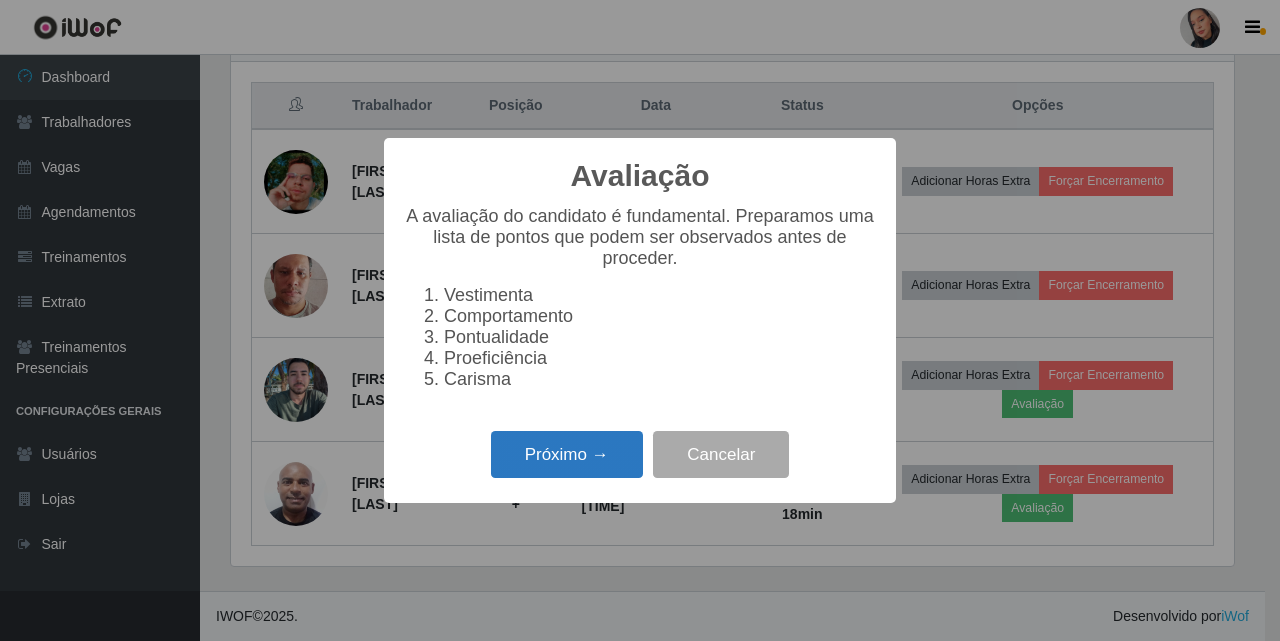 click on "Próximo →" at bounding box center (567, 454) 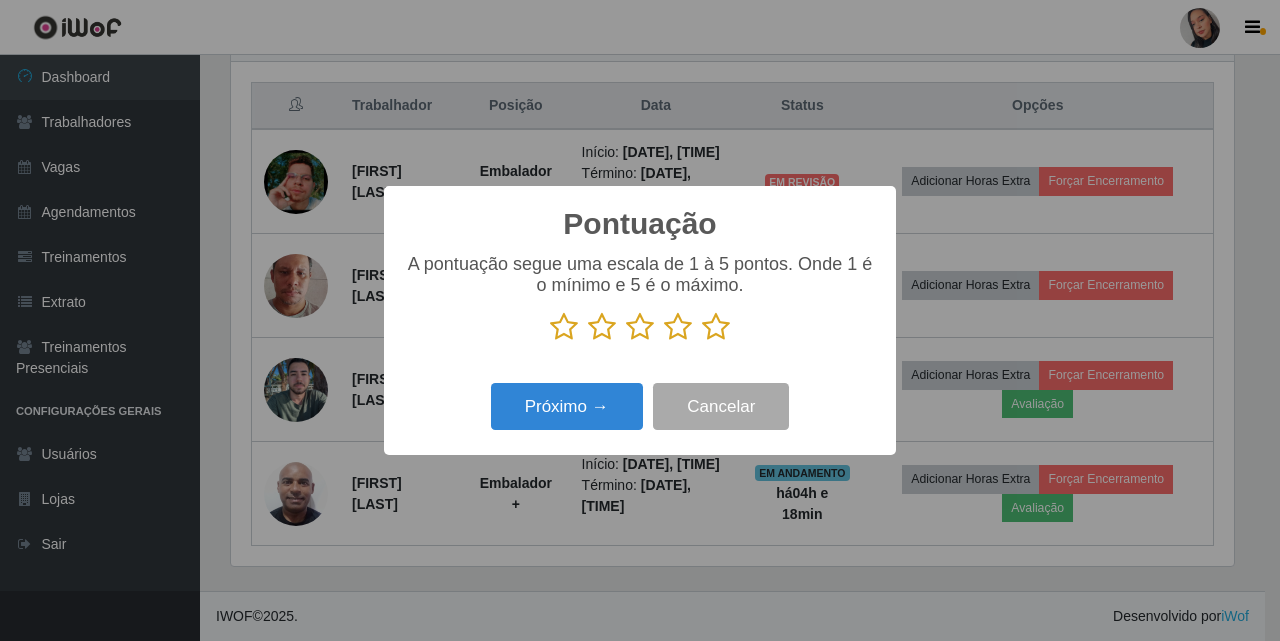 click at bounding box center (716, 327) 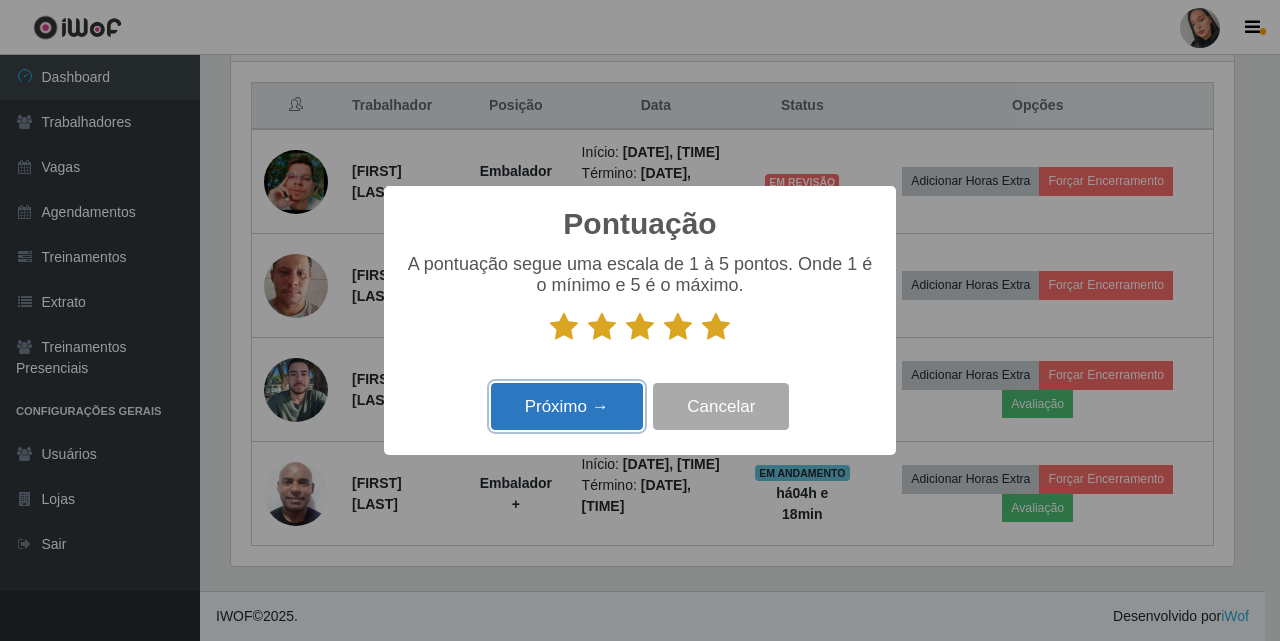 click on "Próximo →" at bounding box center (567, 406) 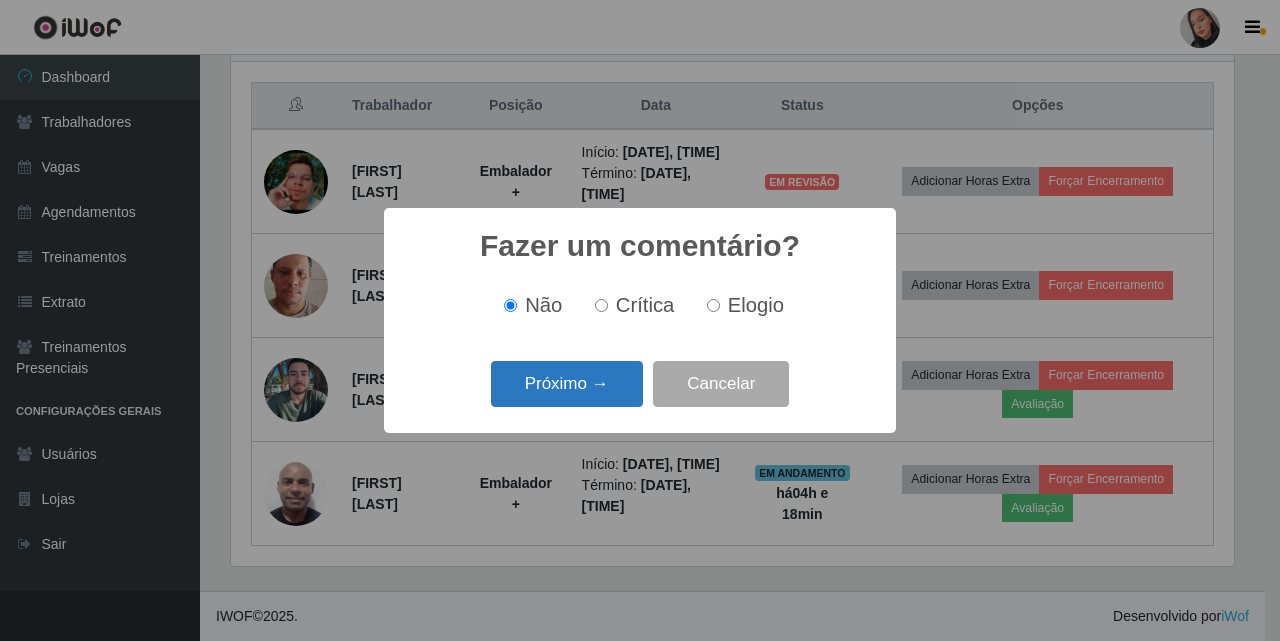 click on "Próximo →" at bounding box center [567, 384] 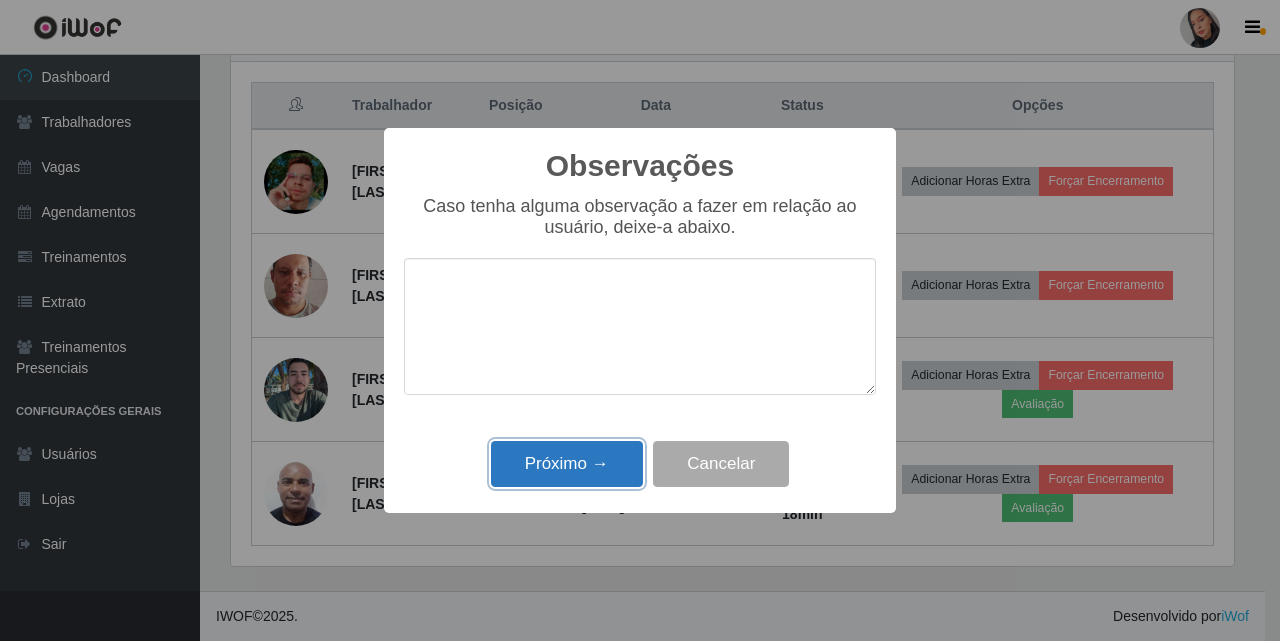 click on "Próximo →" at bounding box center [567, 464] 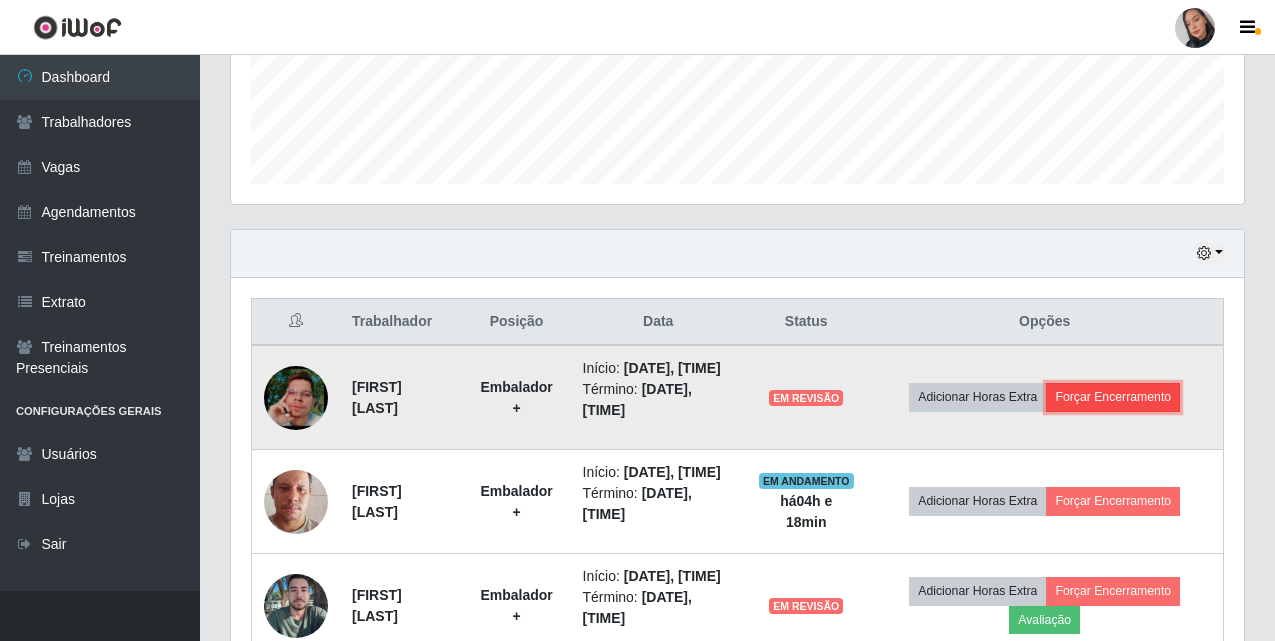 click on "Forçar Encerramento" at bounding box center (1113, 397) 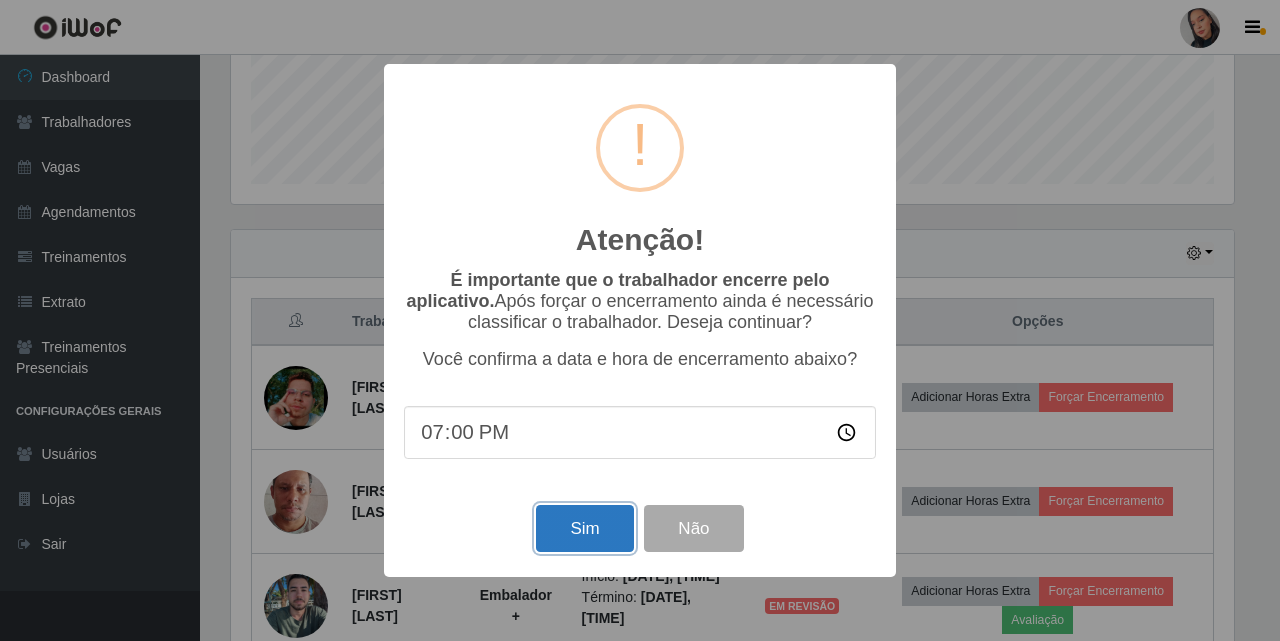 click on "Sim" at bounding box center [584, 528] 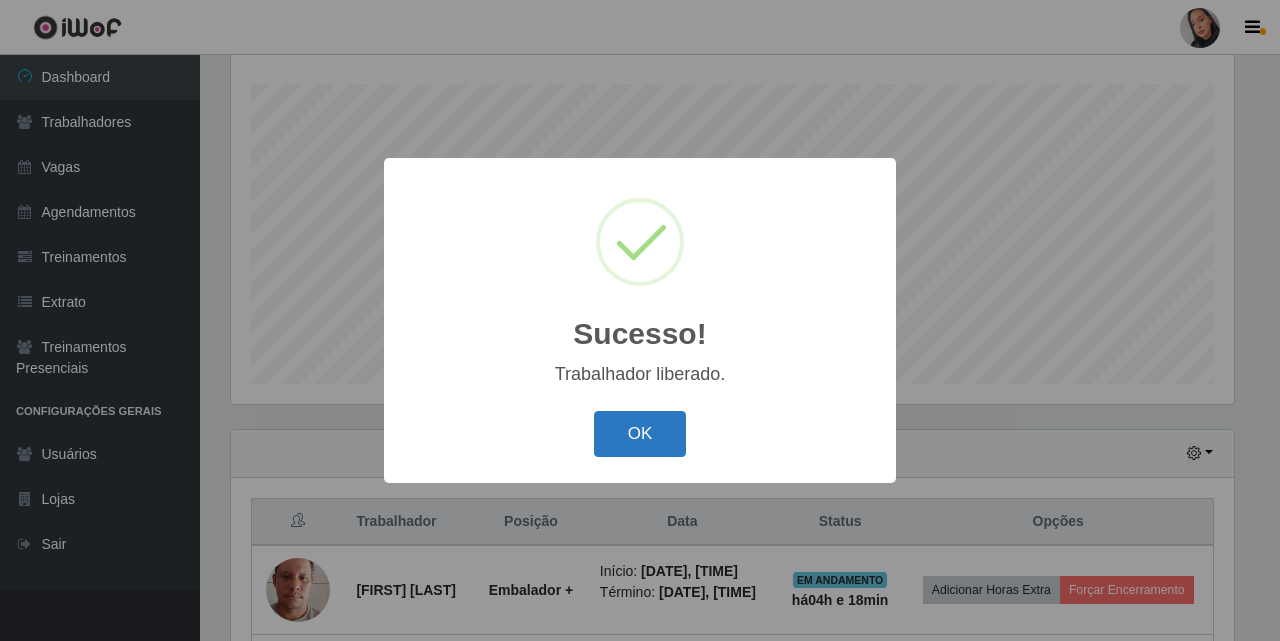 click on "OK" at bounding box center (640, 434) 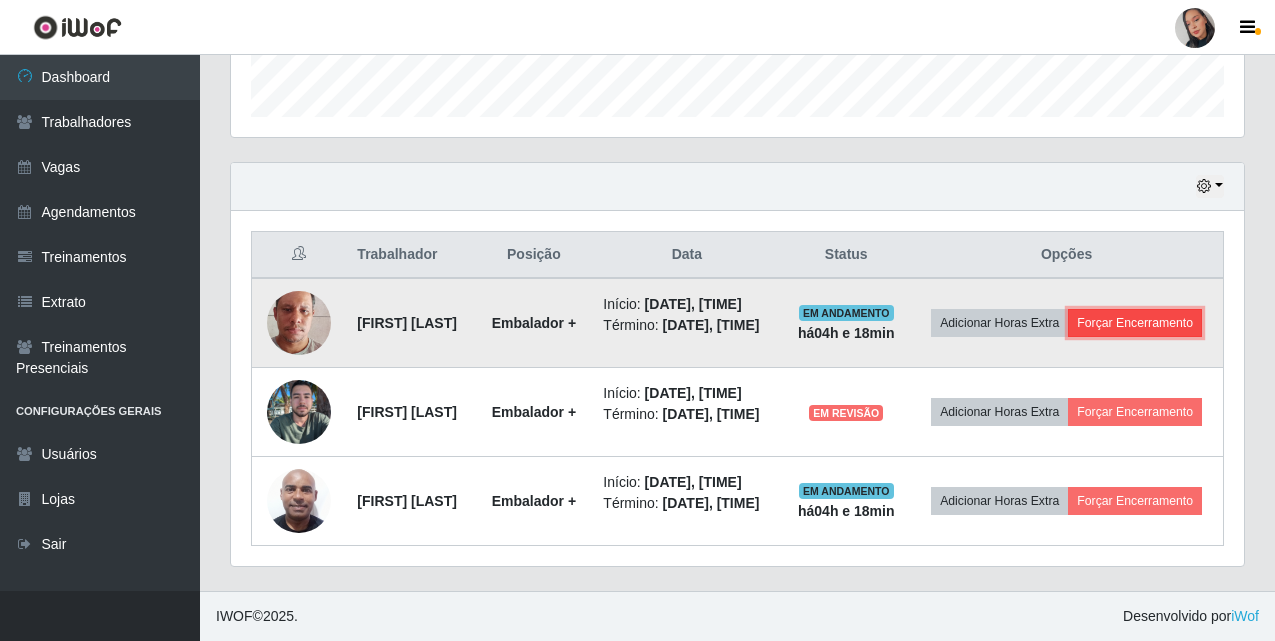 click on "Forçar Encerramento" at bounding box center (1135, 323) 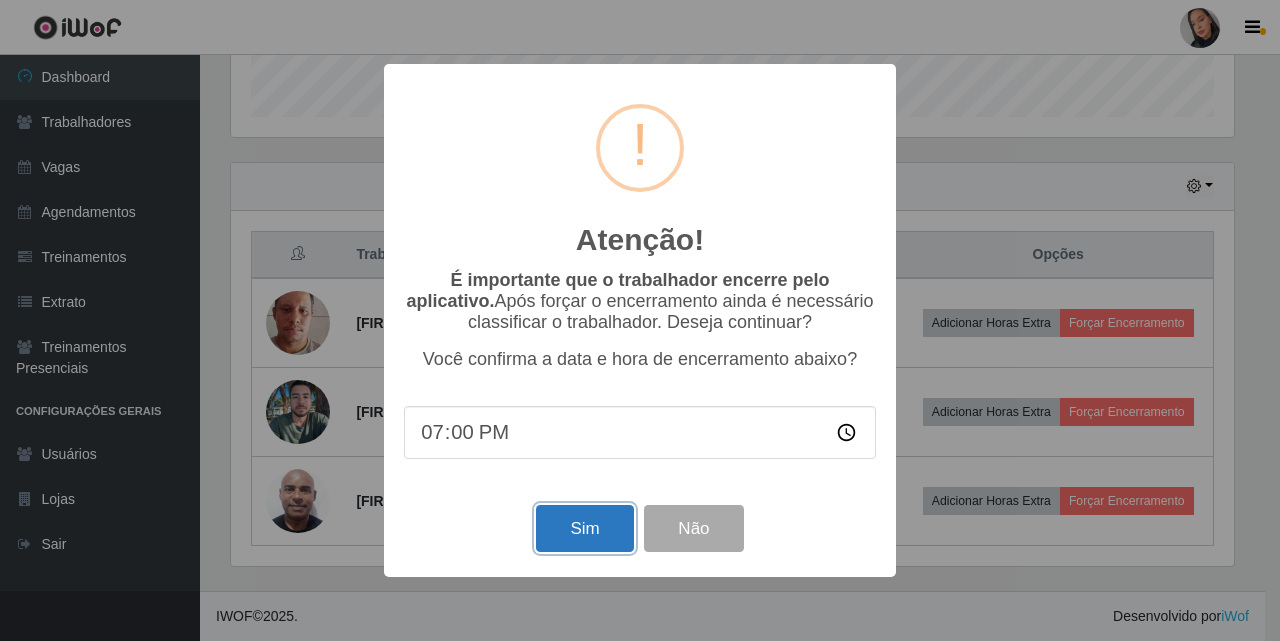 click on "Sim" at bounding box center (584, 528) 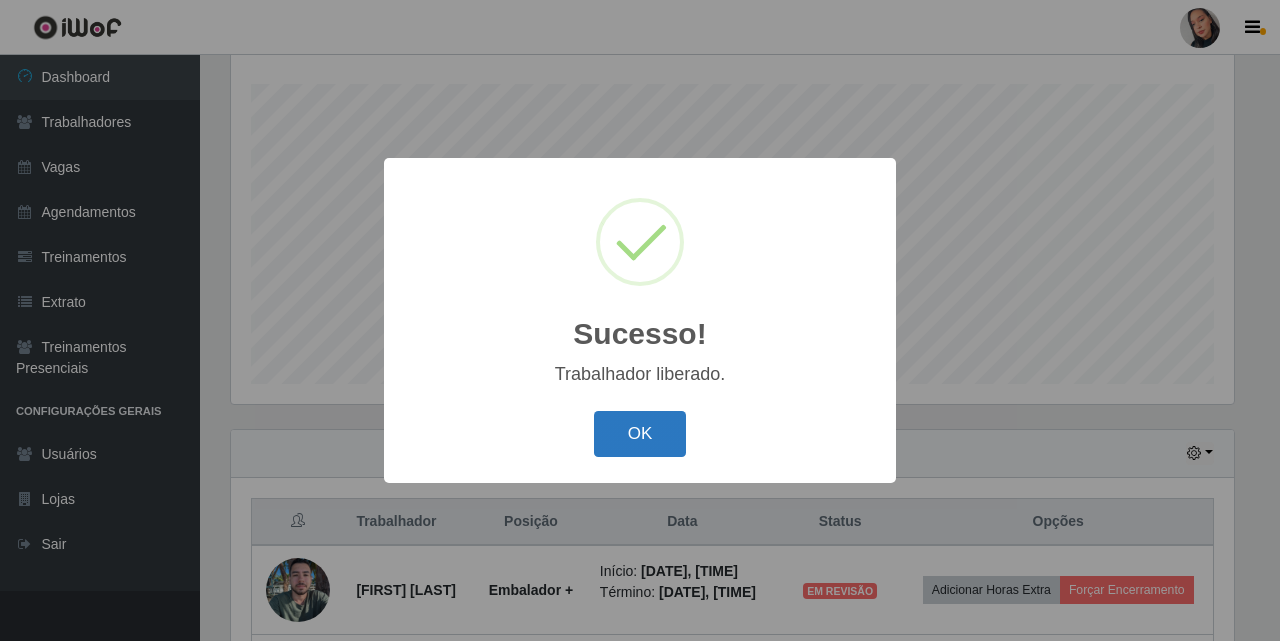 click on "OK" at bounding box center [640, 434] 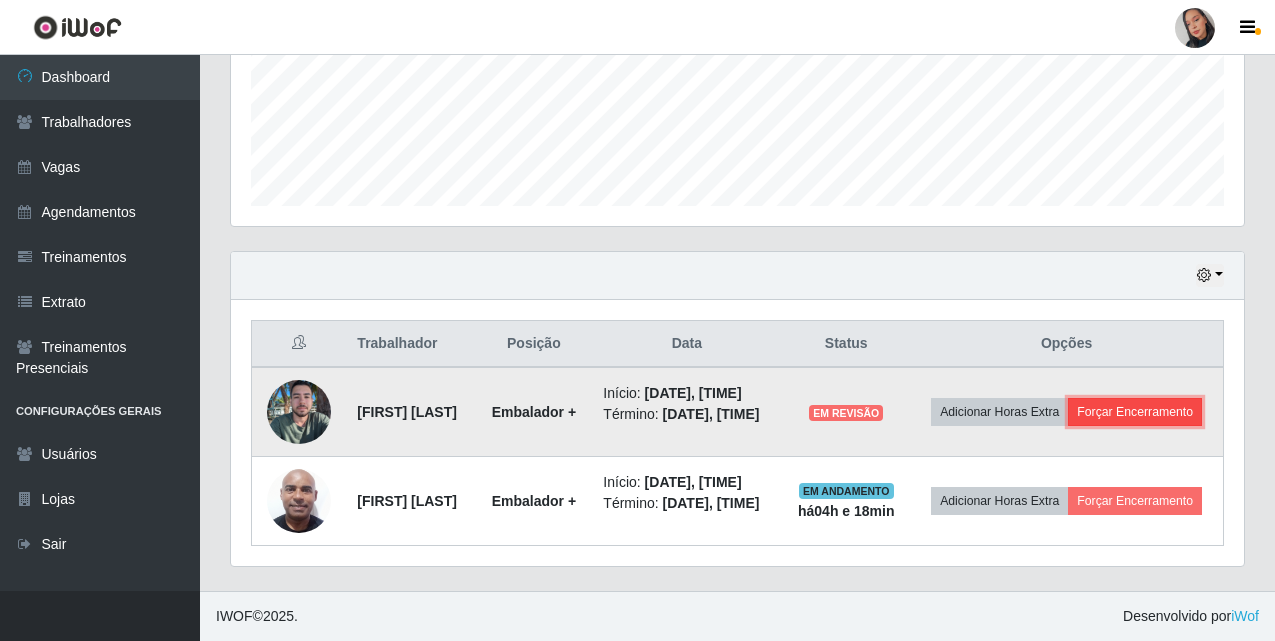 click on "Forçar Encerramento" at bounding box center (1135, 412) 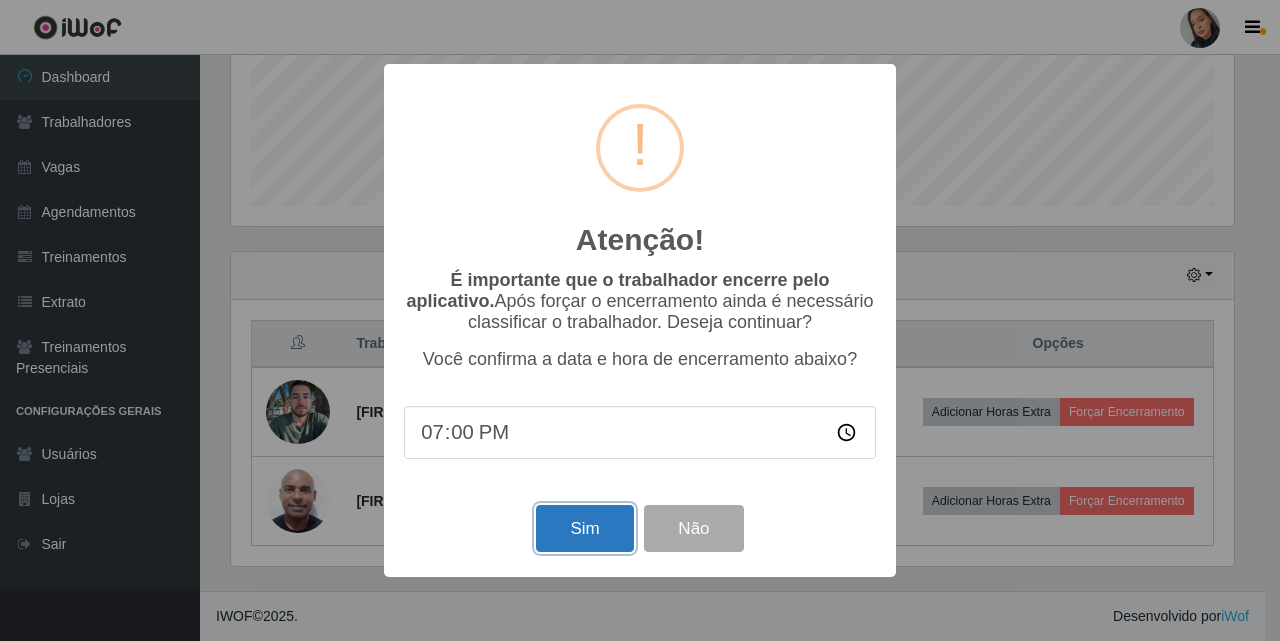 click on "Sim" at bounding box center [584, 528] 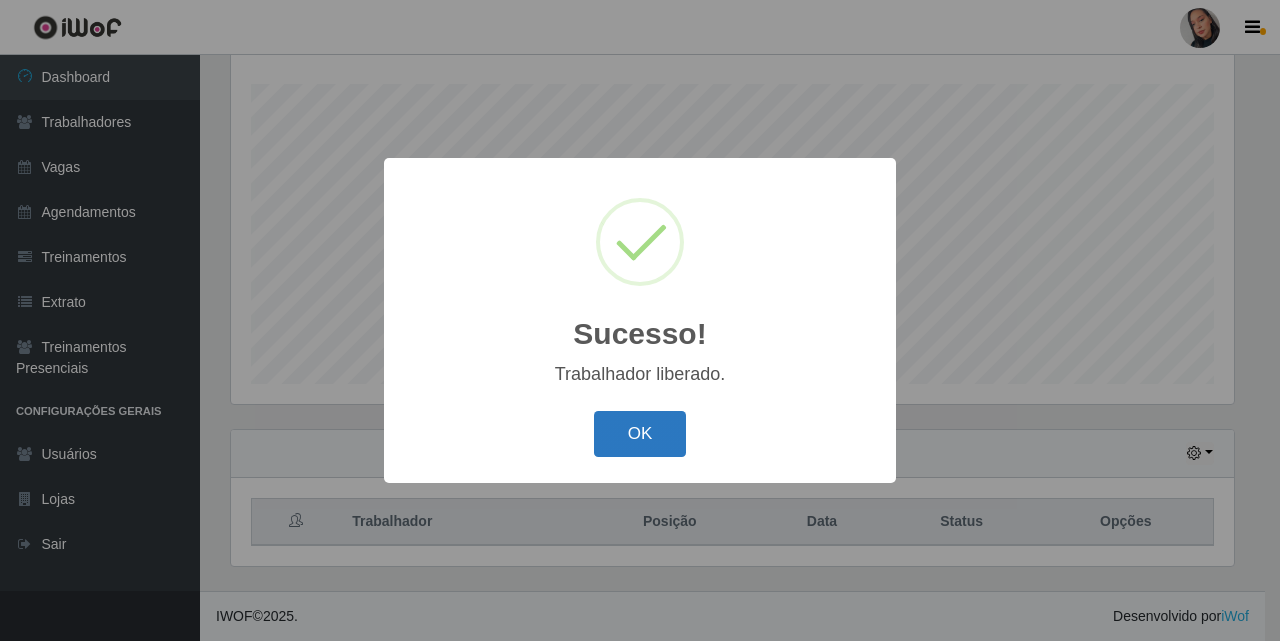 click on "OK" at bounding box center (640, 434) 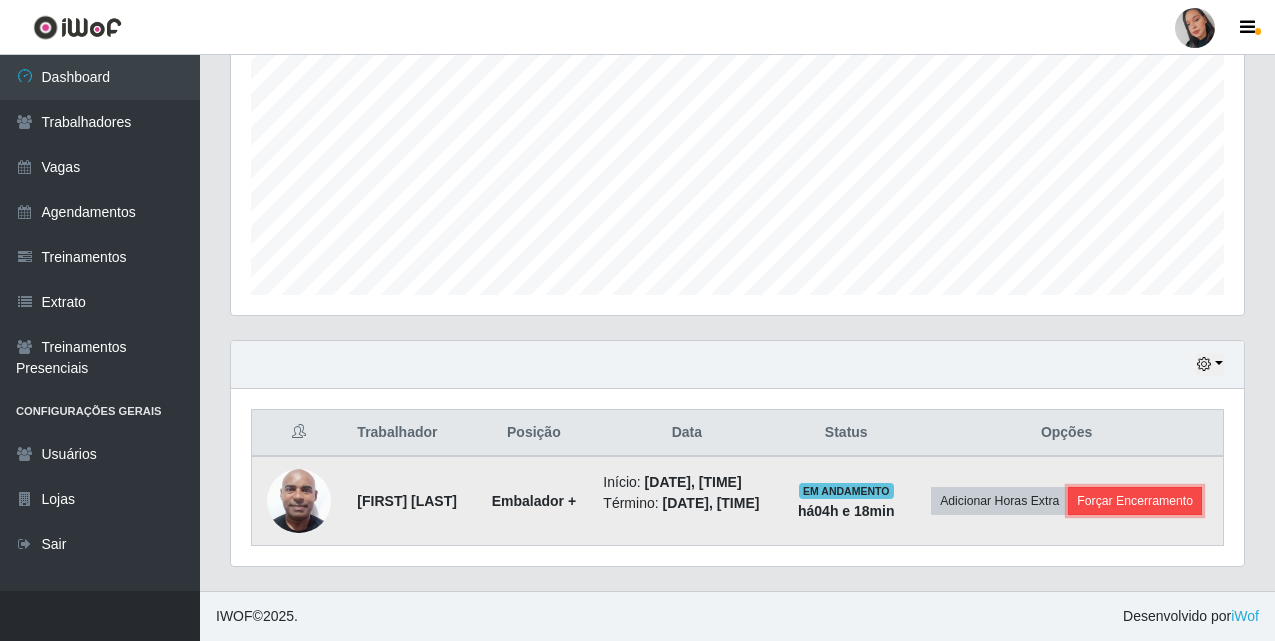 click on "Forçar Encerramento" at bounding box center [1135, 501] 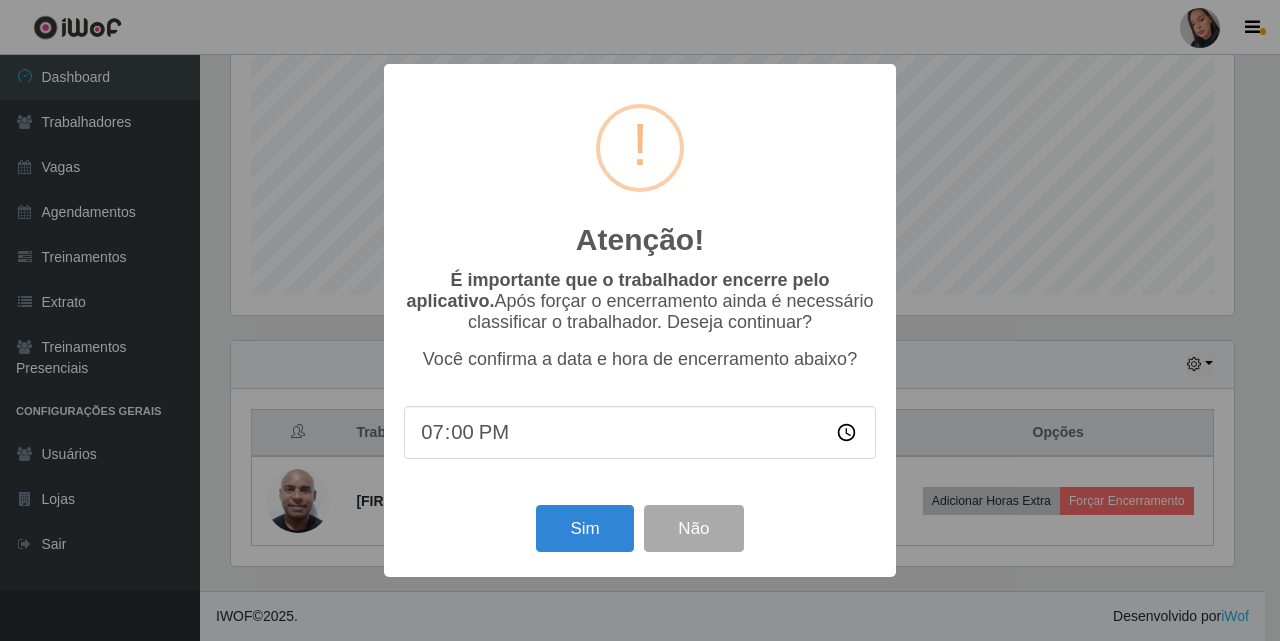 click on "Sim Não" at bounding box center [640, 528] 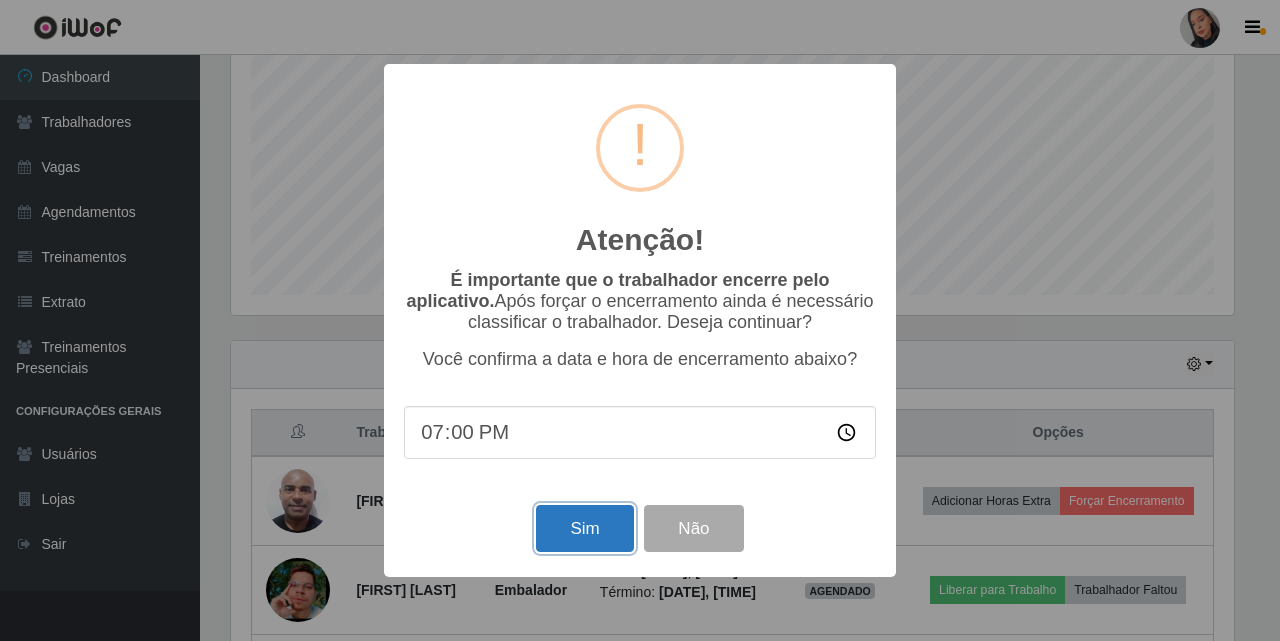 click on "Sim" at bounding box center [584, 528] 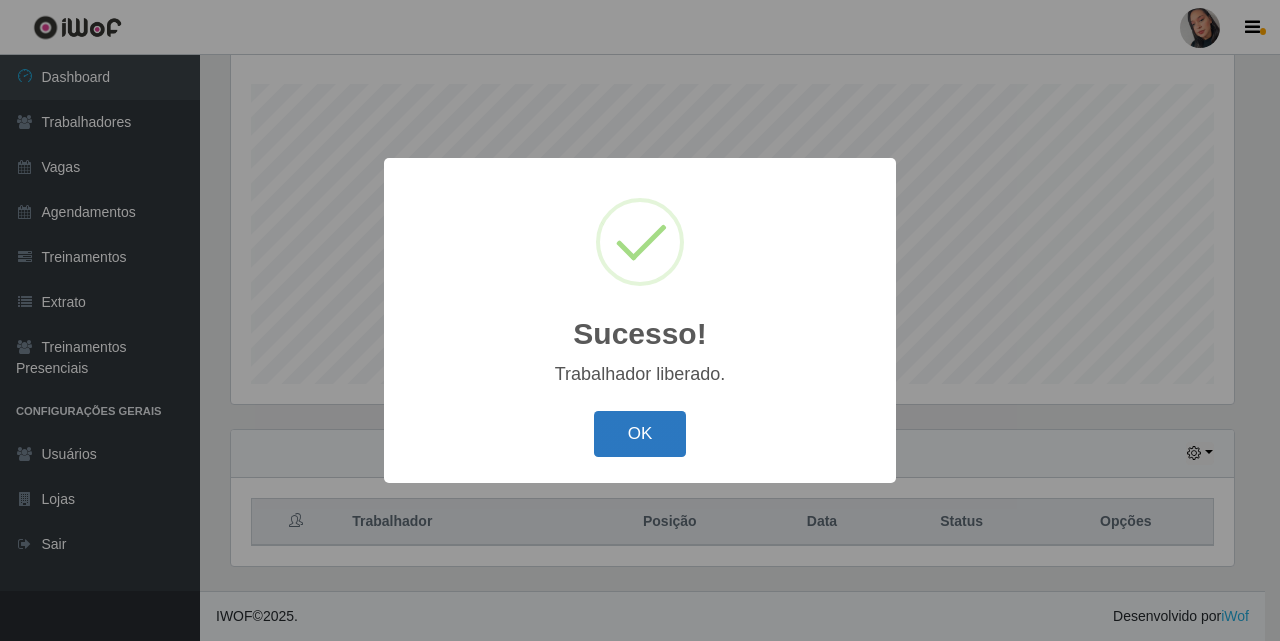 click on "OK" at bounding box center (640, 434) 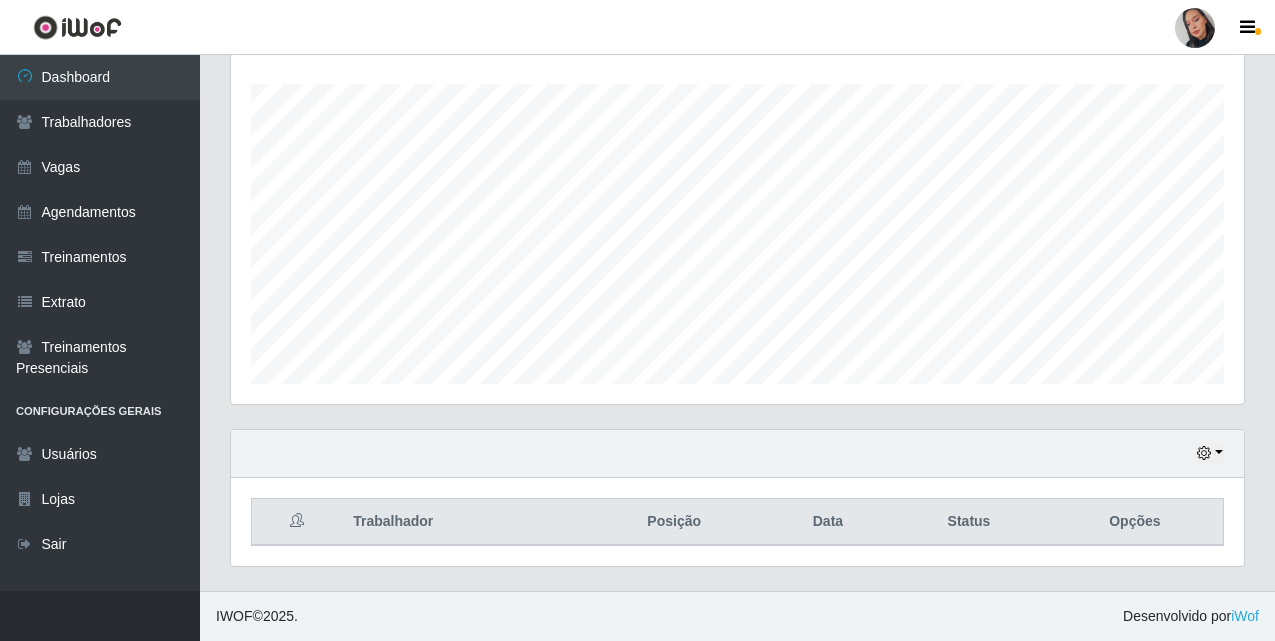 click at bounding box center (1195, 28) 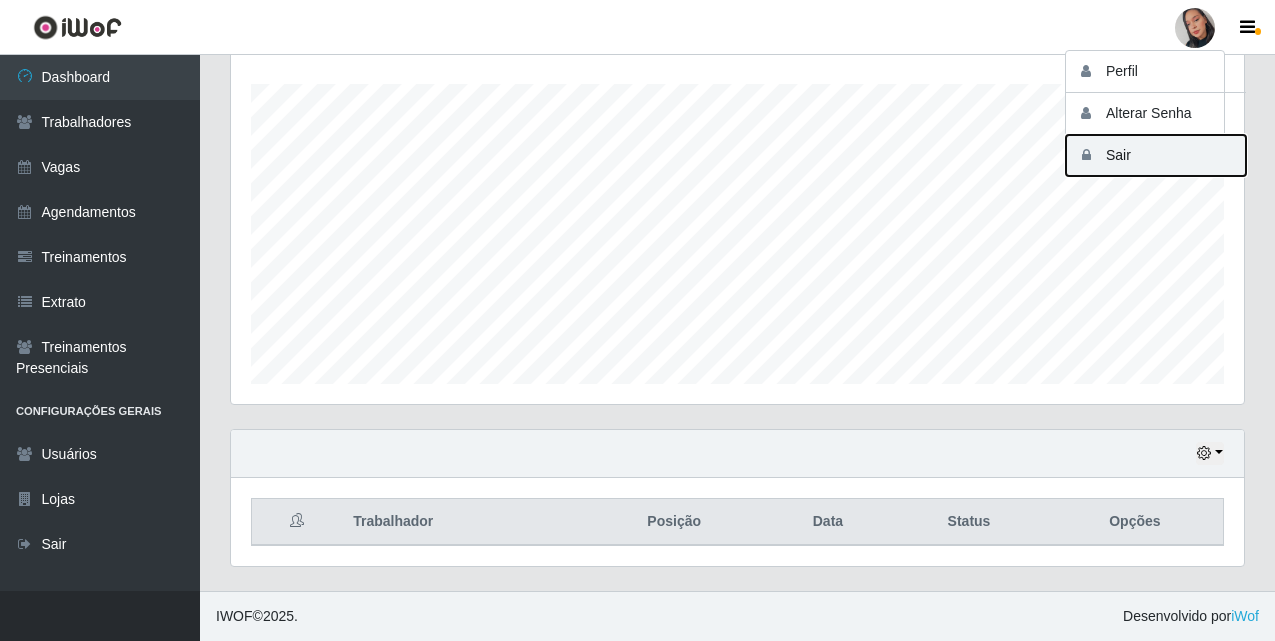 click on "Sair" at bounding box center [1156, 155] 